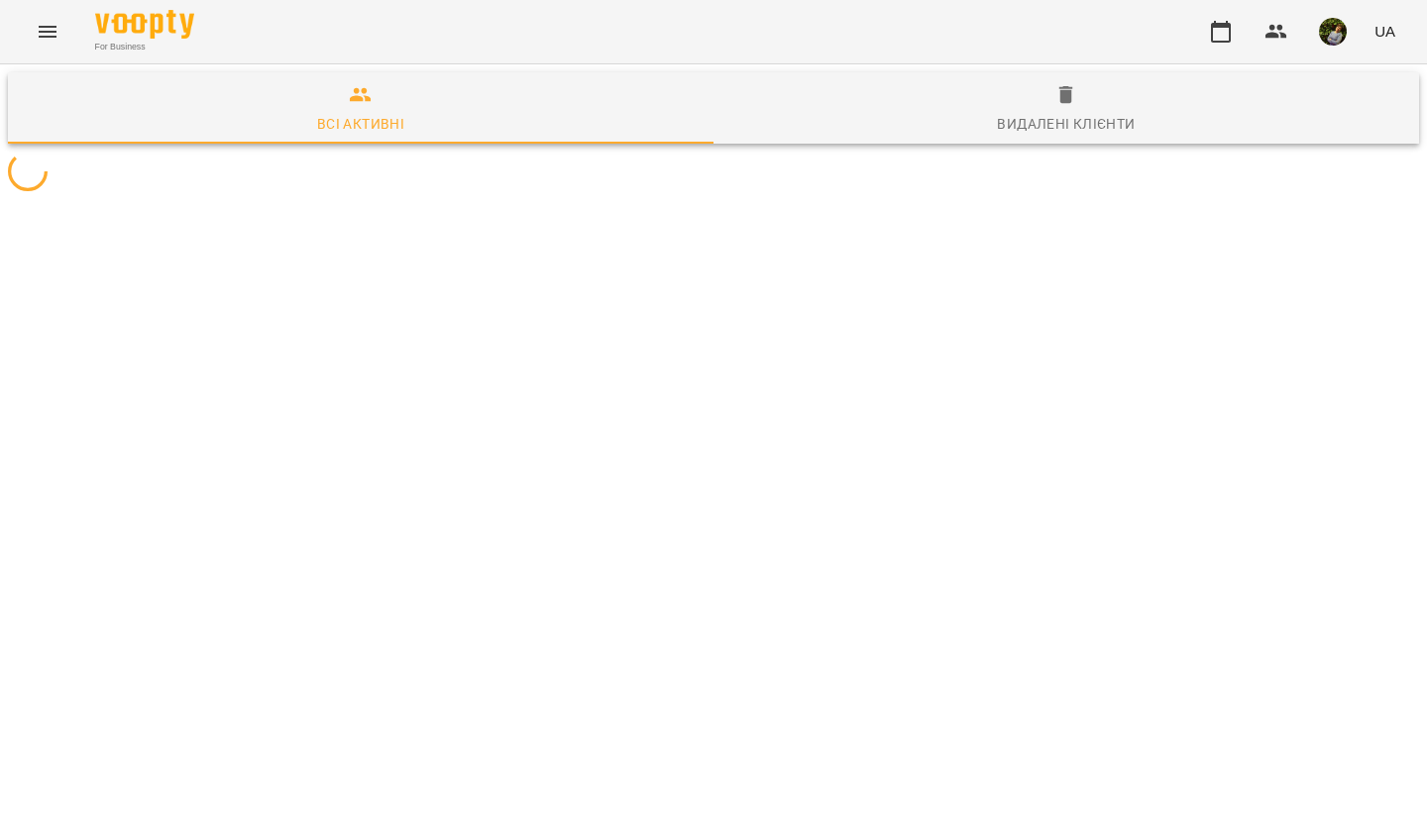 scroll, scrollTop: 0, scrollLeft: 0, axis: both 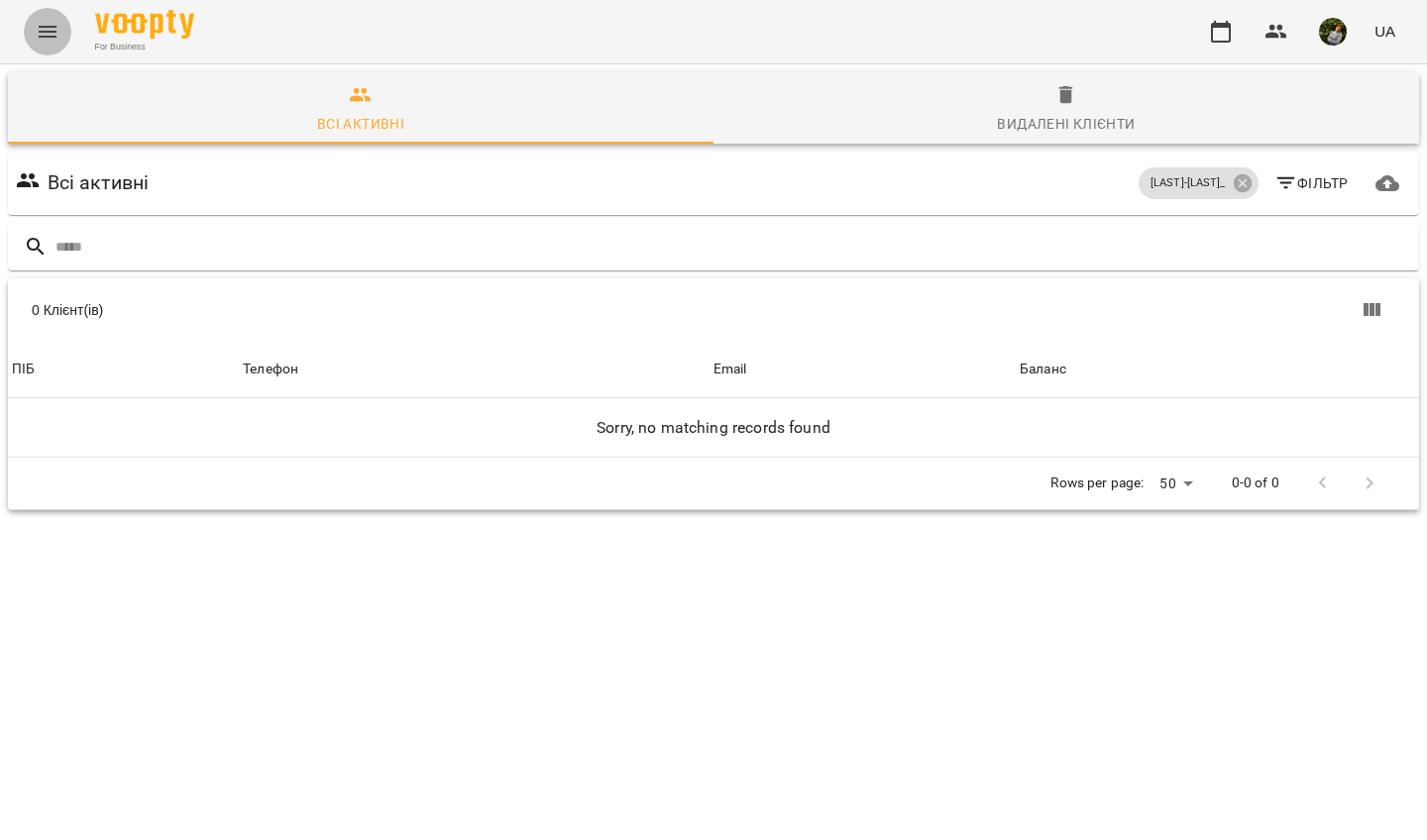 click at bounding box center (48, 32) 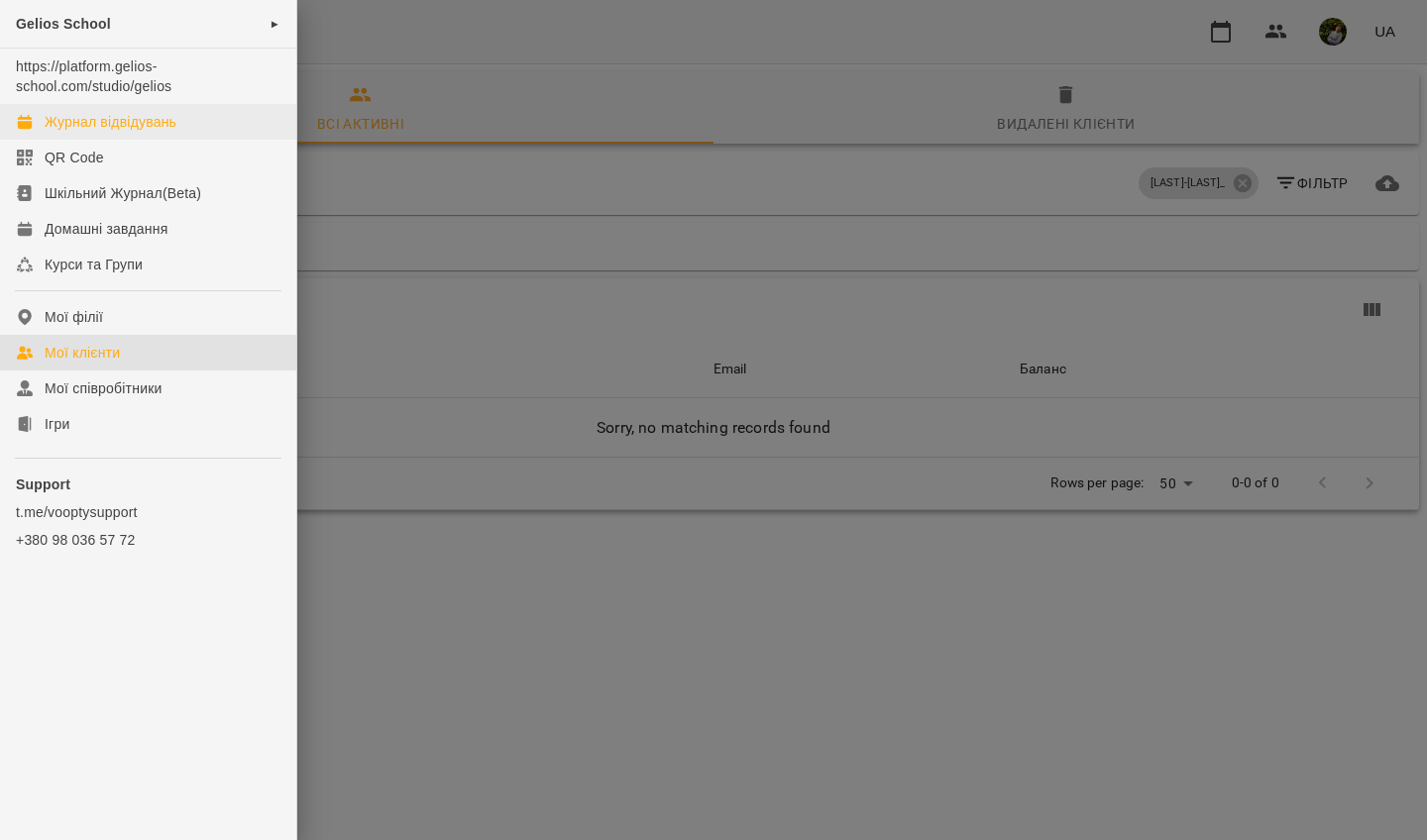 click on "Журнал відвідувань" at bounding box center (110, 122) 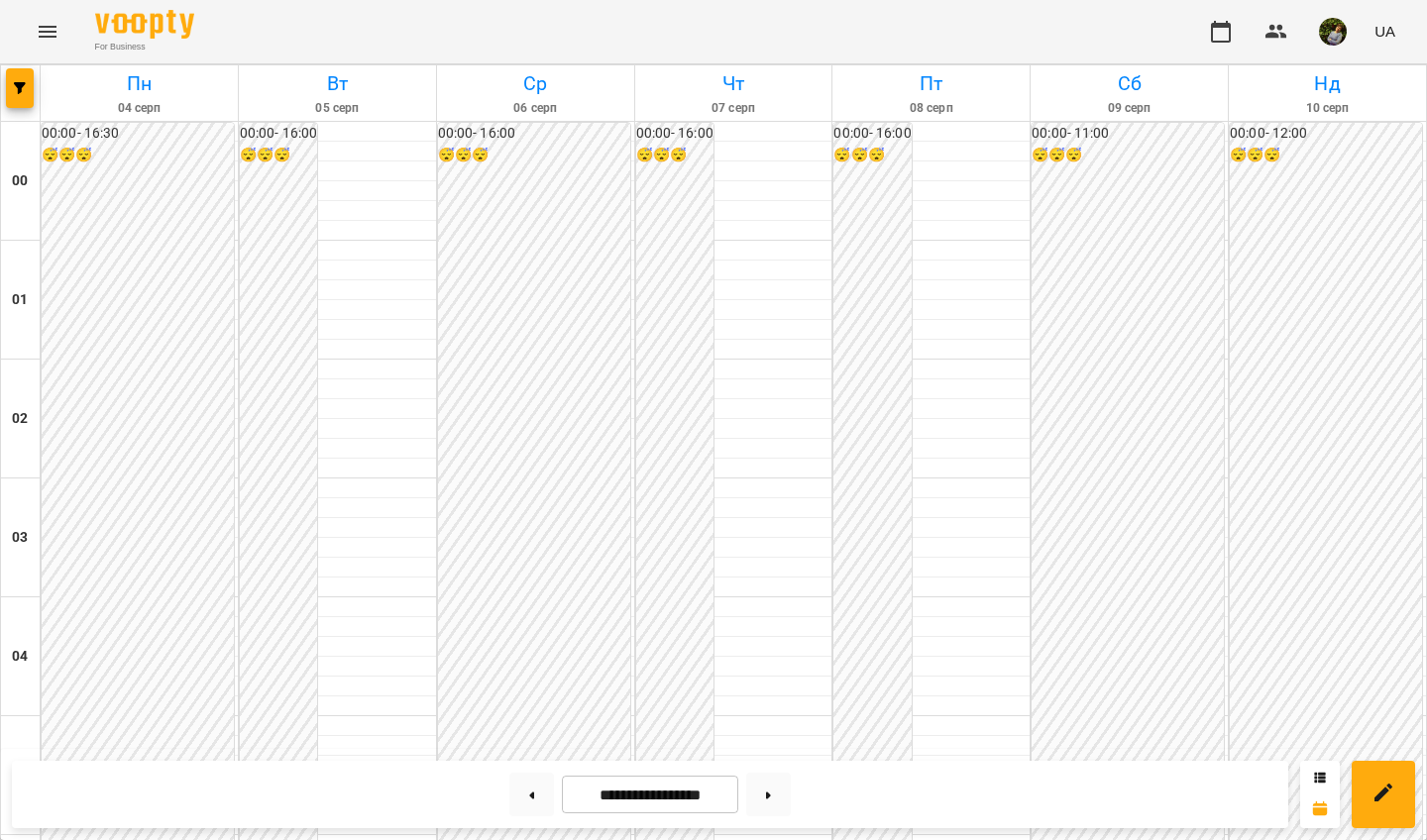scroll, scrollTop: 1881, scrollLeft: 0, axis: vertical 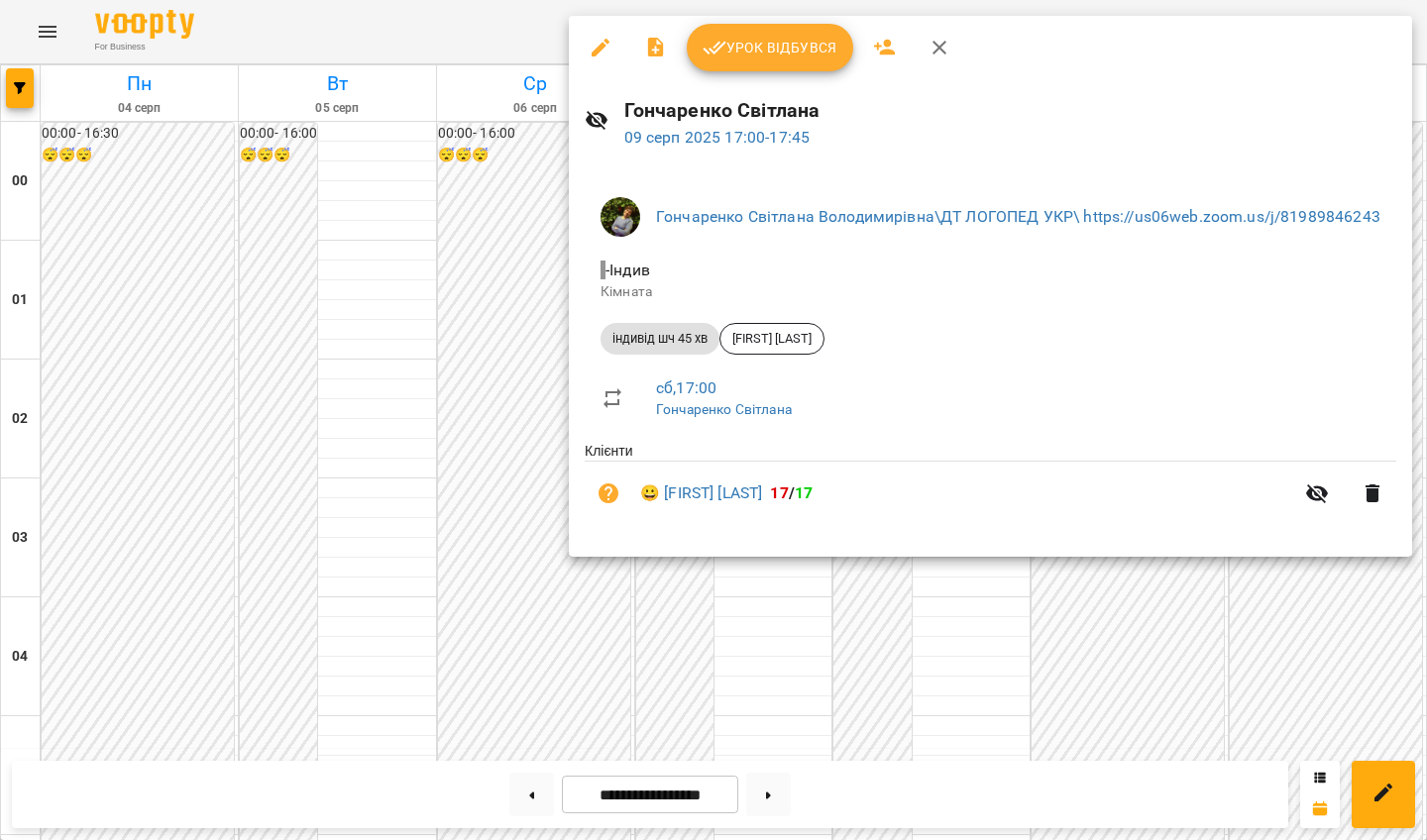 click at bounding box center [714, 420] 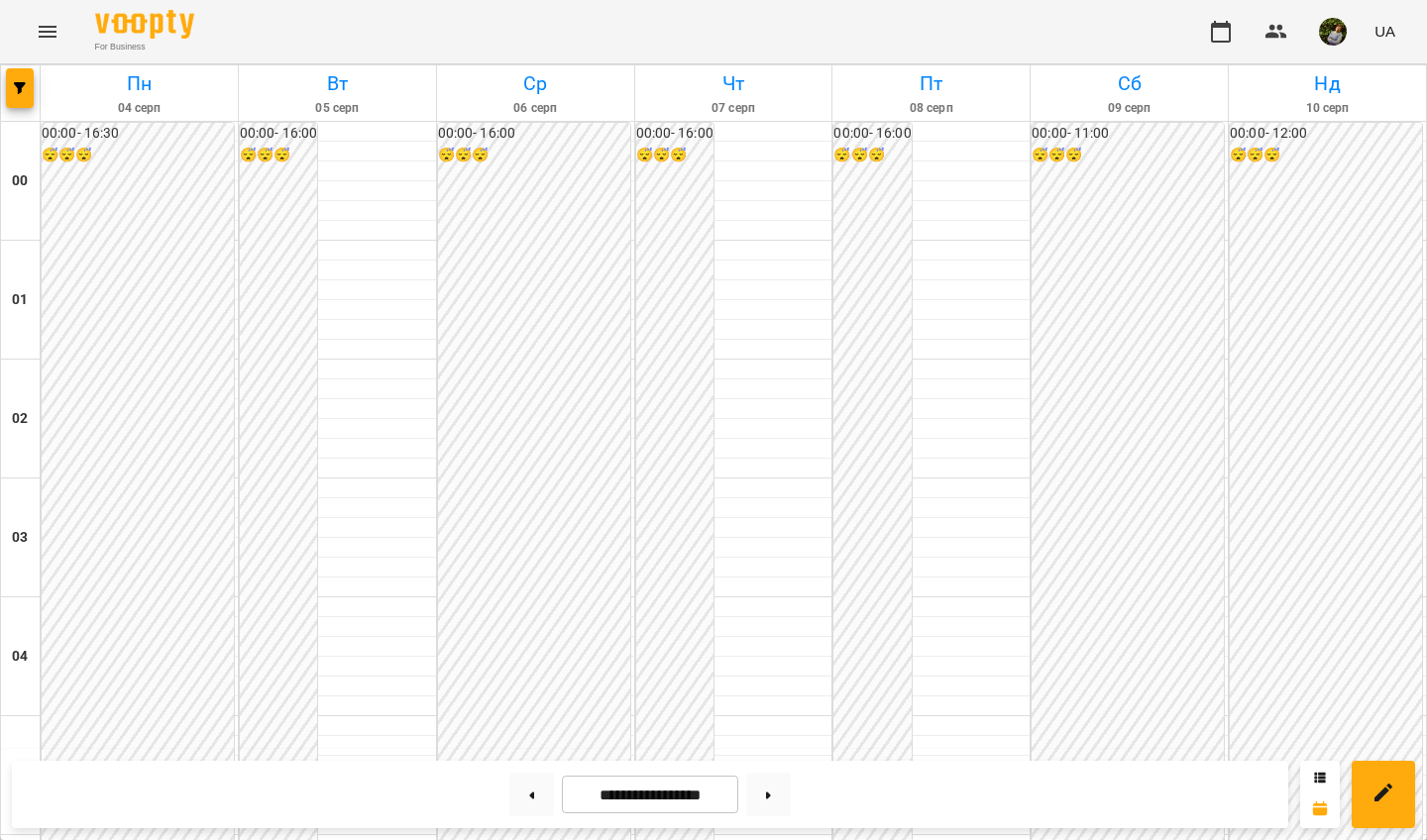 scroll, scrollTop: 906, scrollLeft: 0, axis: vertical 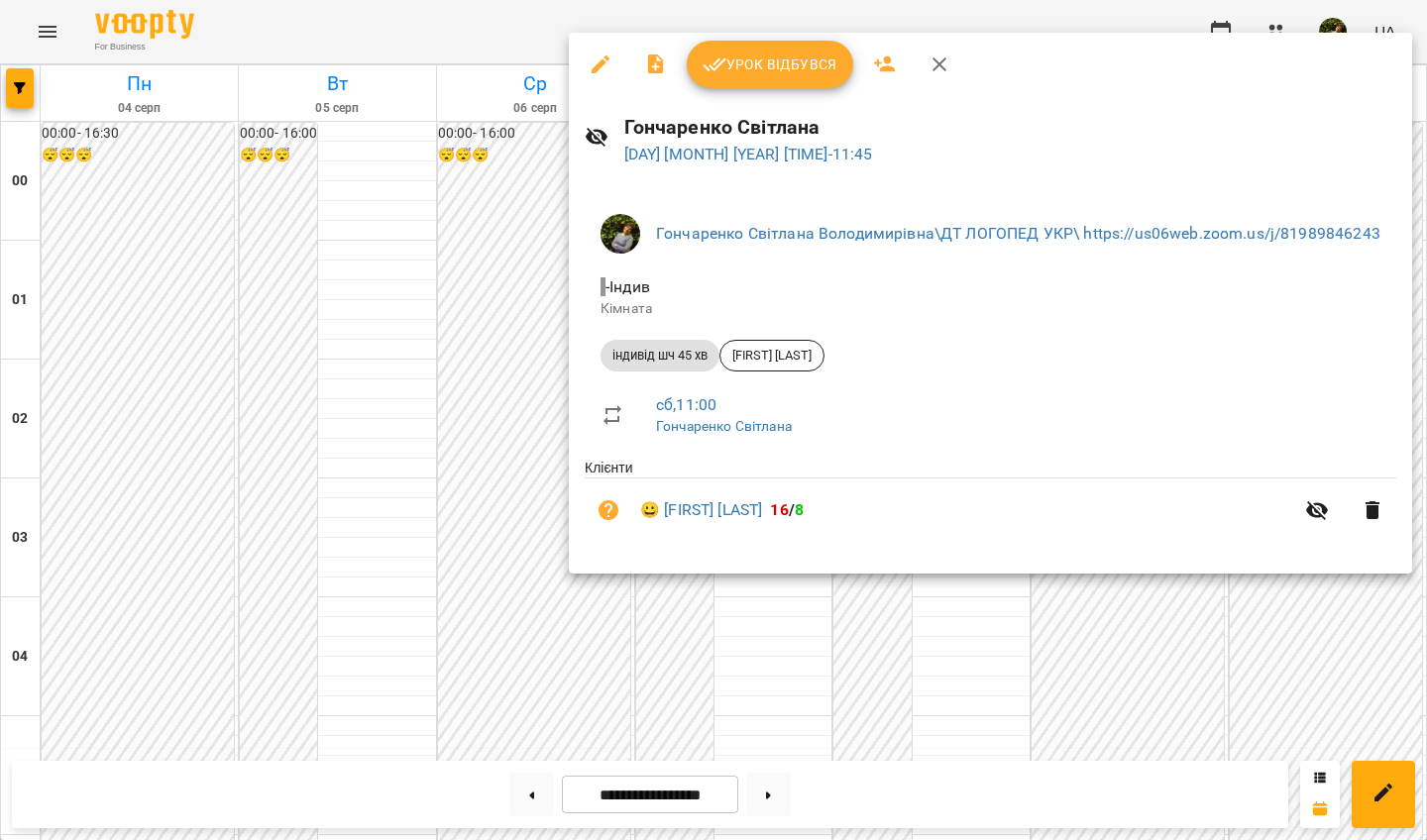 click at bounding box center (714, 420) 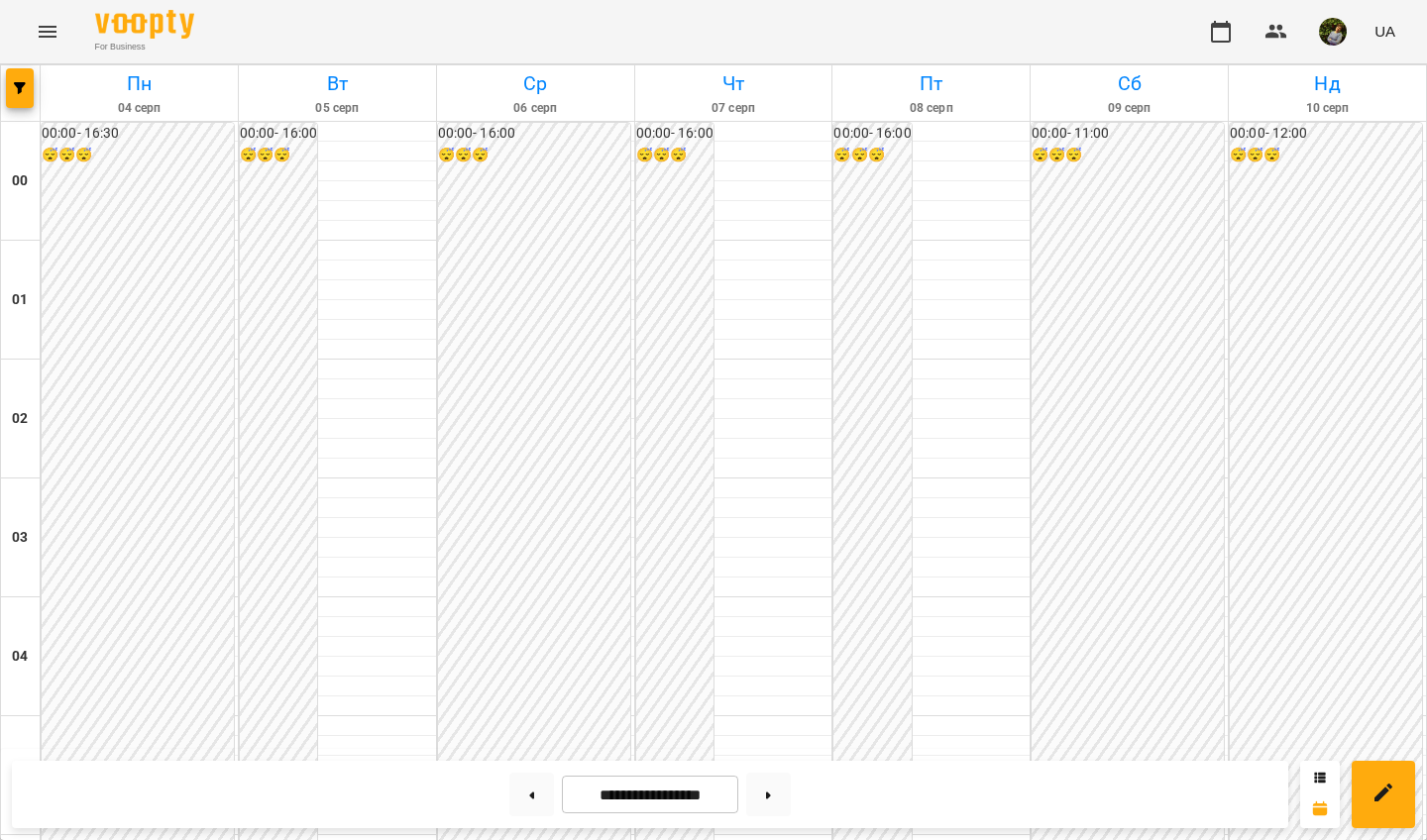 scroll, scrollTop: 1957, scrollLeft: 0, axis: vertical 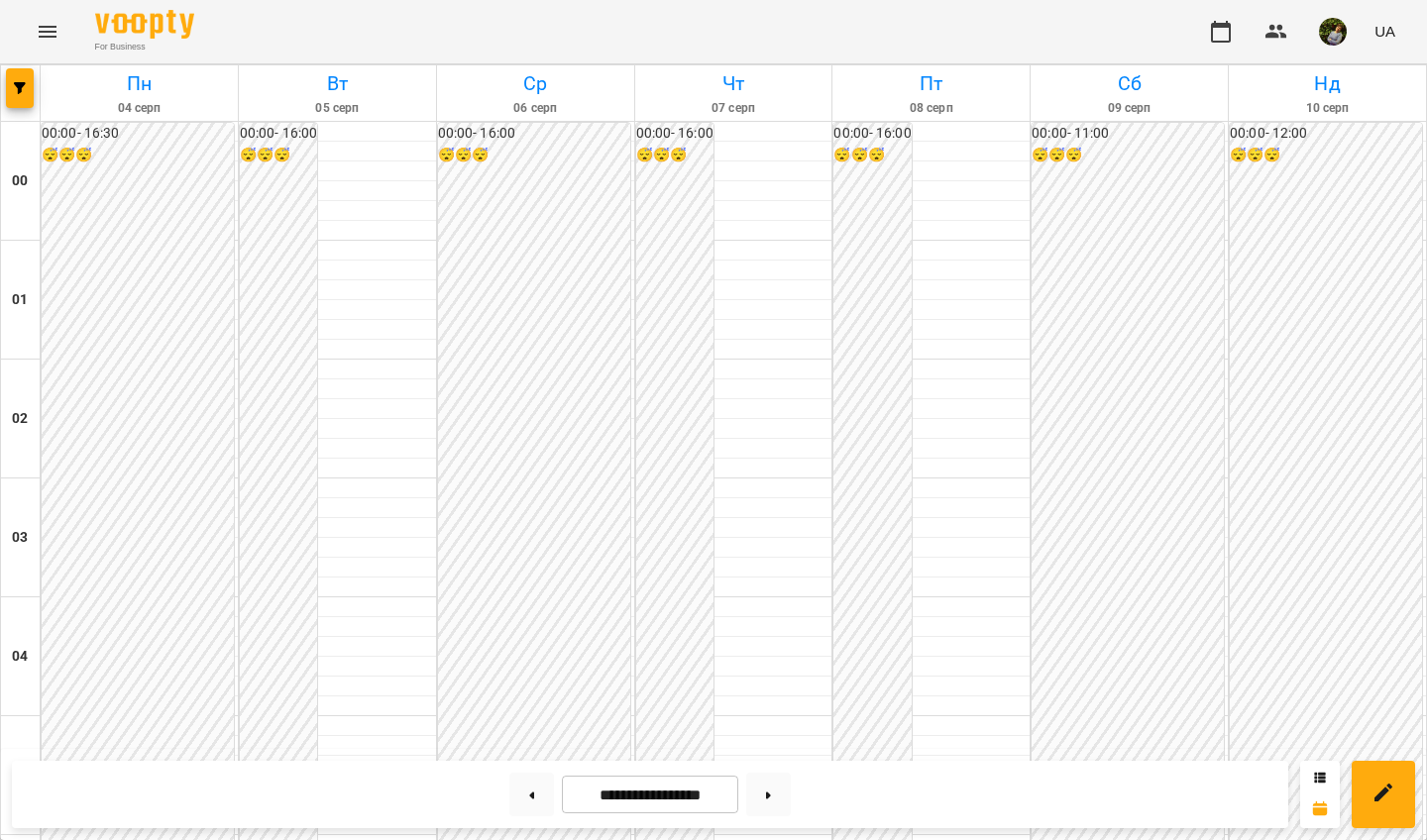 click on "19:00" at bounding box center [1256, 2408] 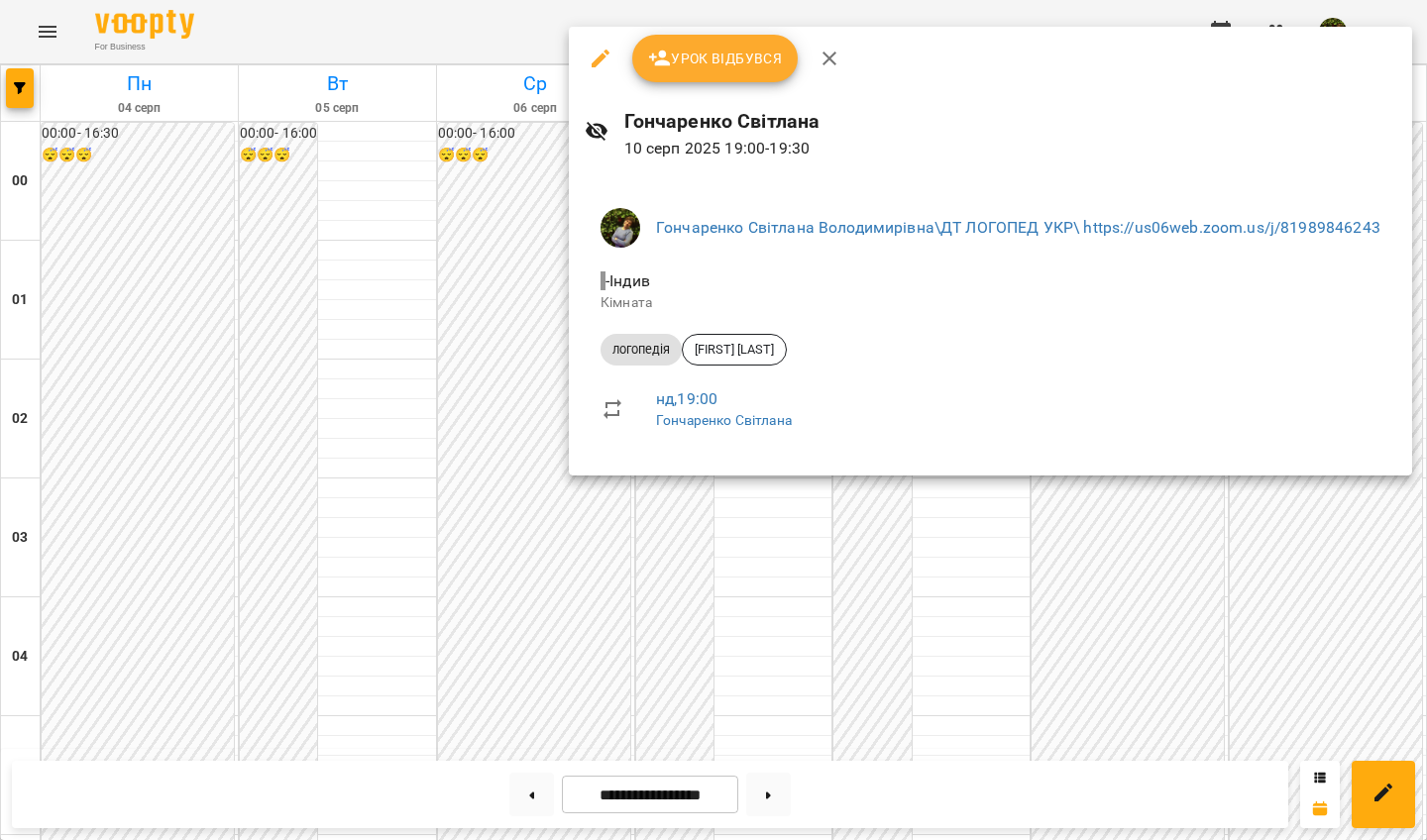 click at bounding box center (714, 420) 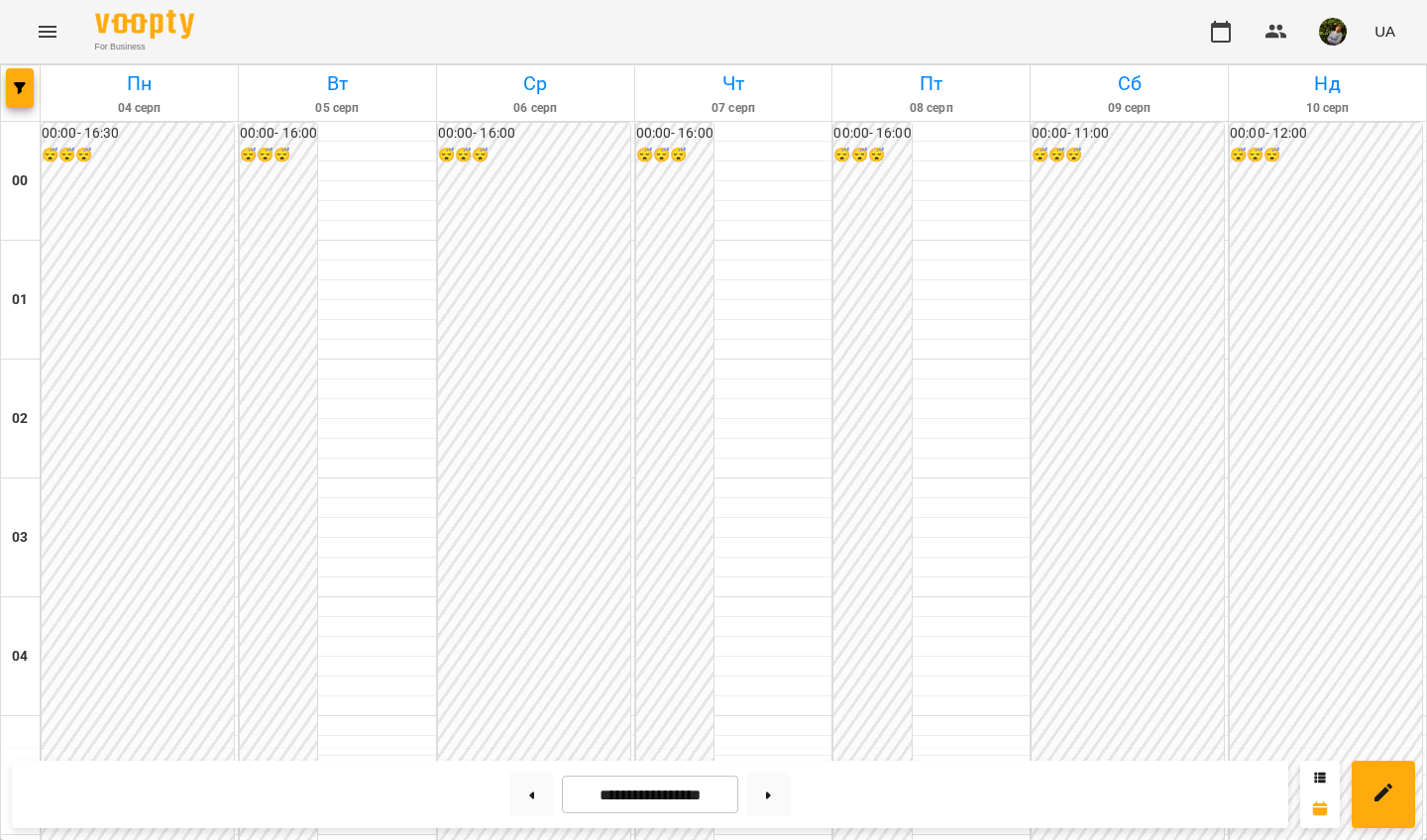 scroll, scrollTop: 0, scrollLeft: 0, axis: both 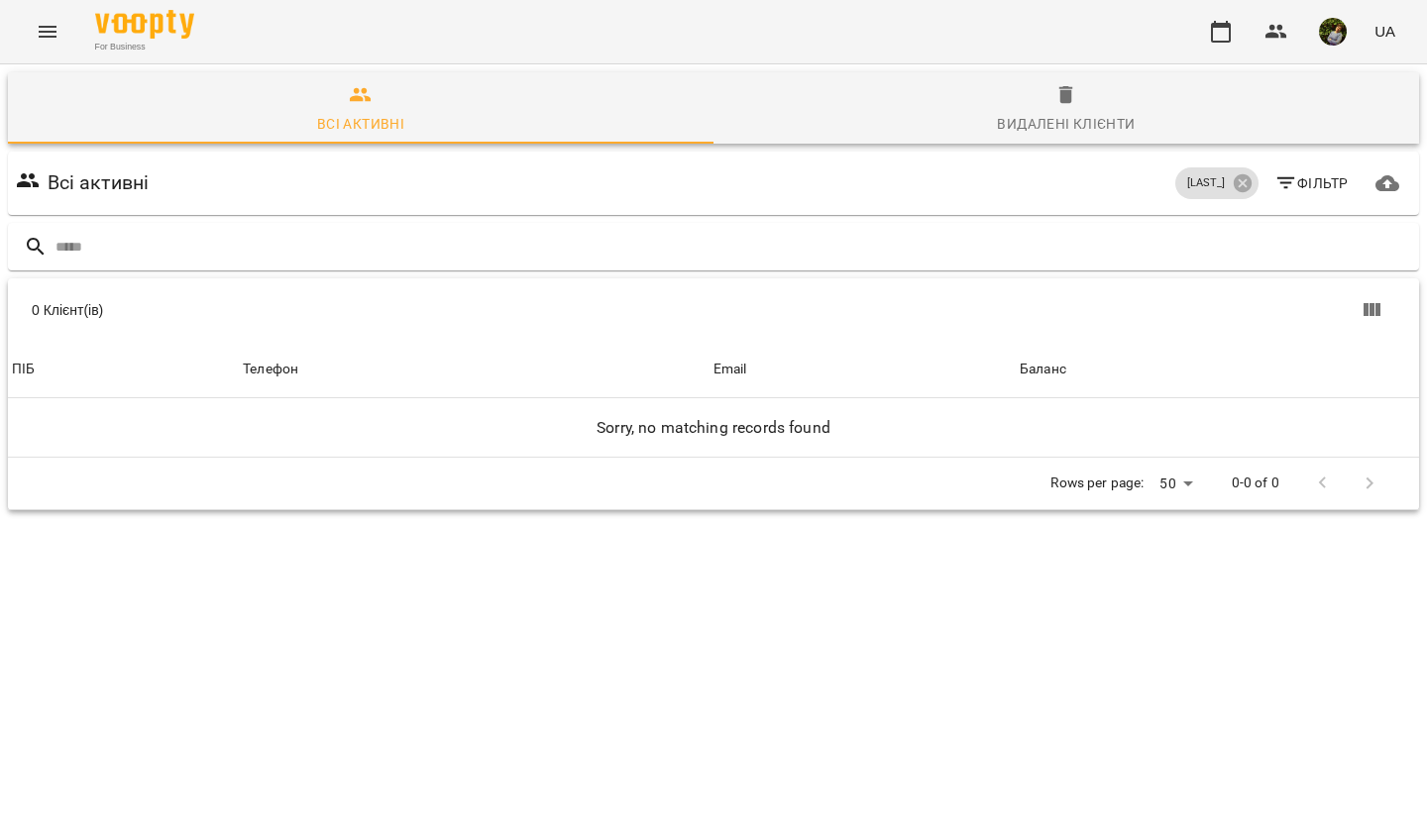 click at bounding box center [48, 32] 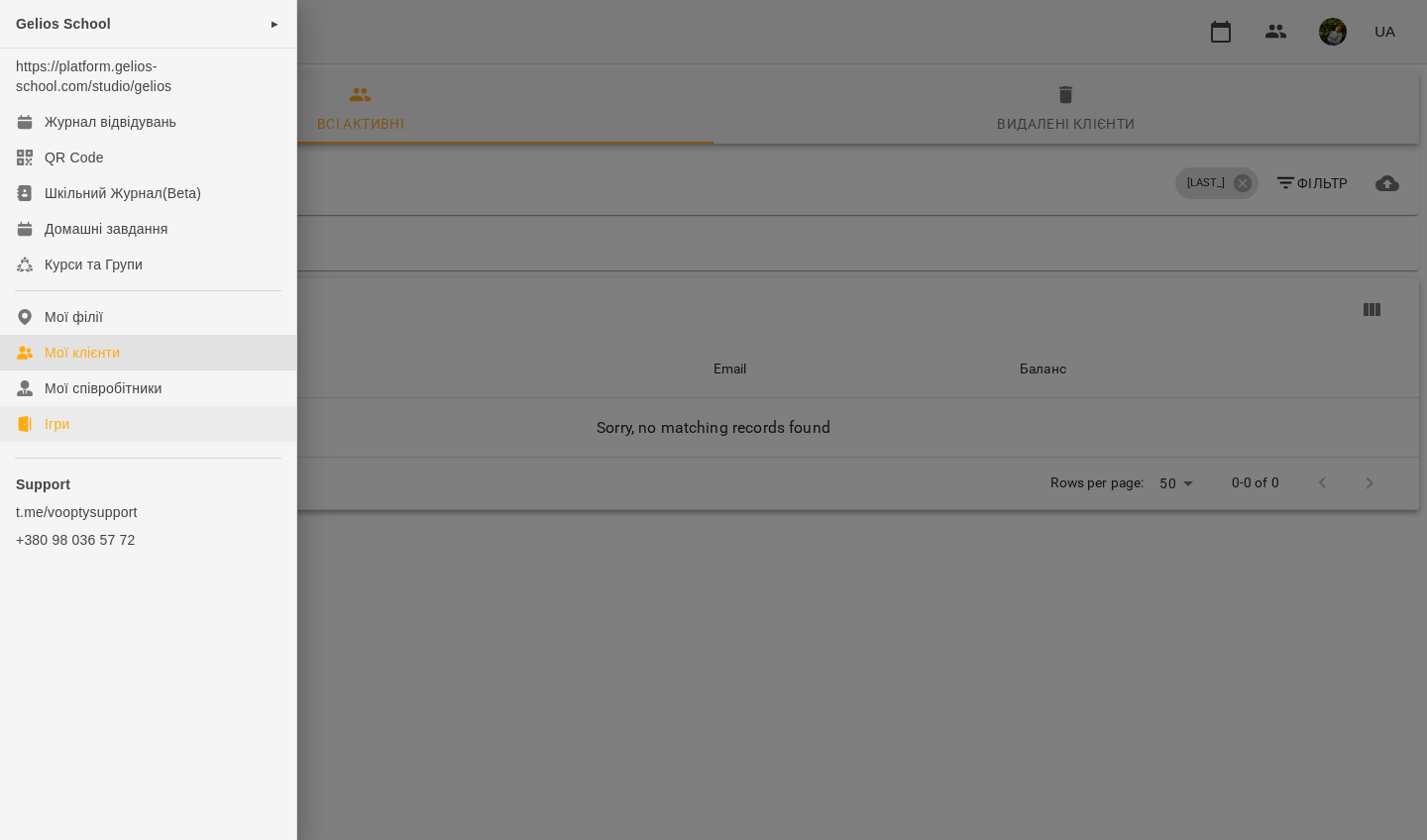 click on "Ігри" at bounding box center [56, 424] 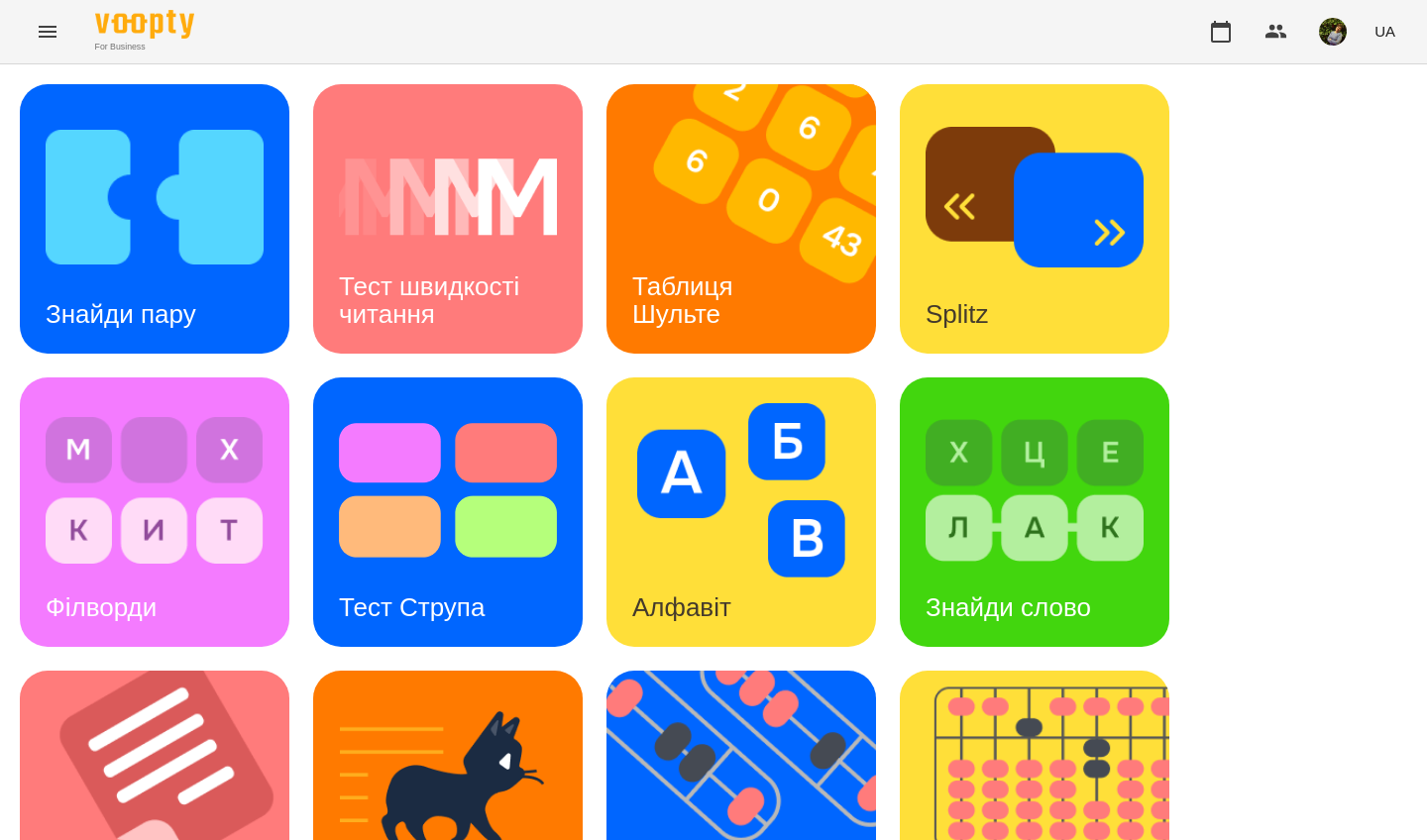 click on "Таблиця
Шульте" at bounding box center (686, 299) 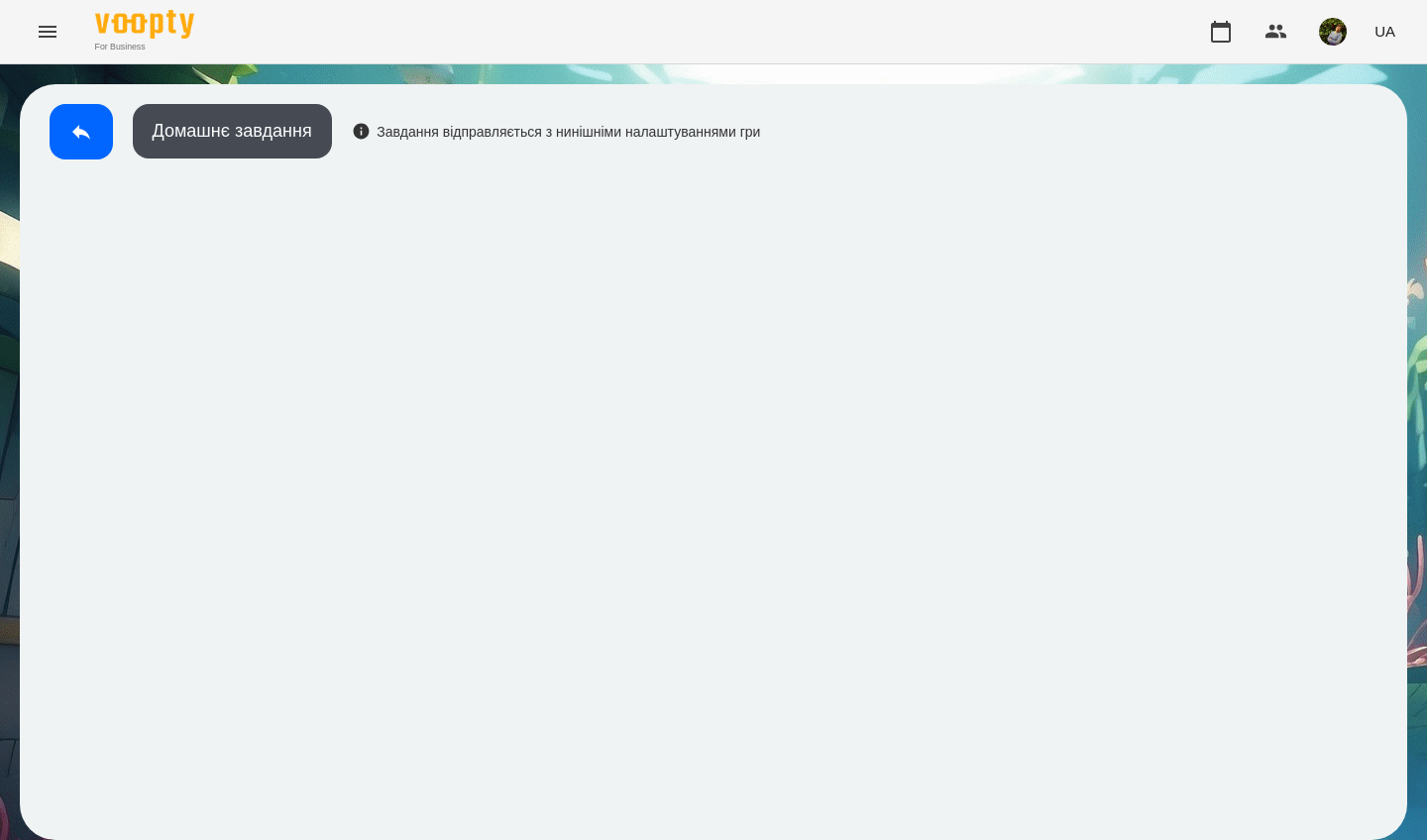 click on "Домашнє завдання Завдання відправляється з нинішніми налаштуваннями гри" at bounding box center (714, 462) 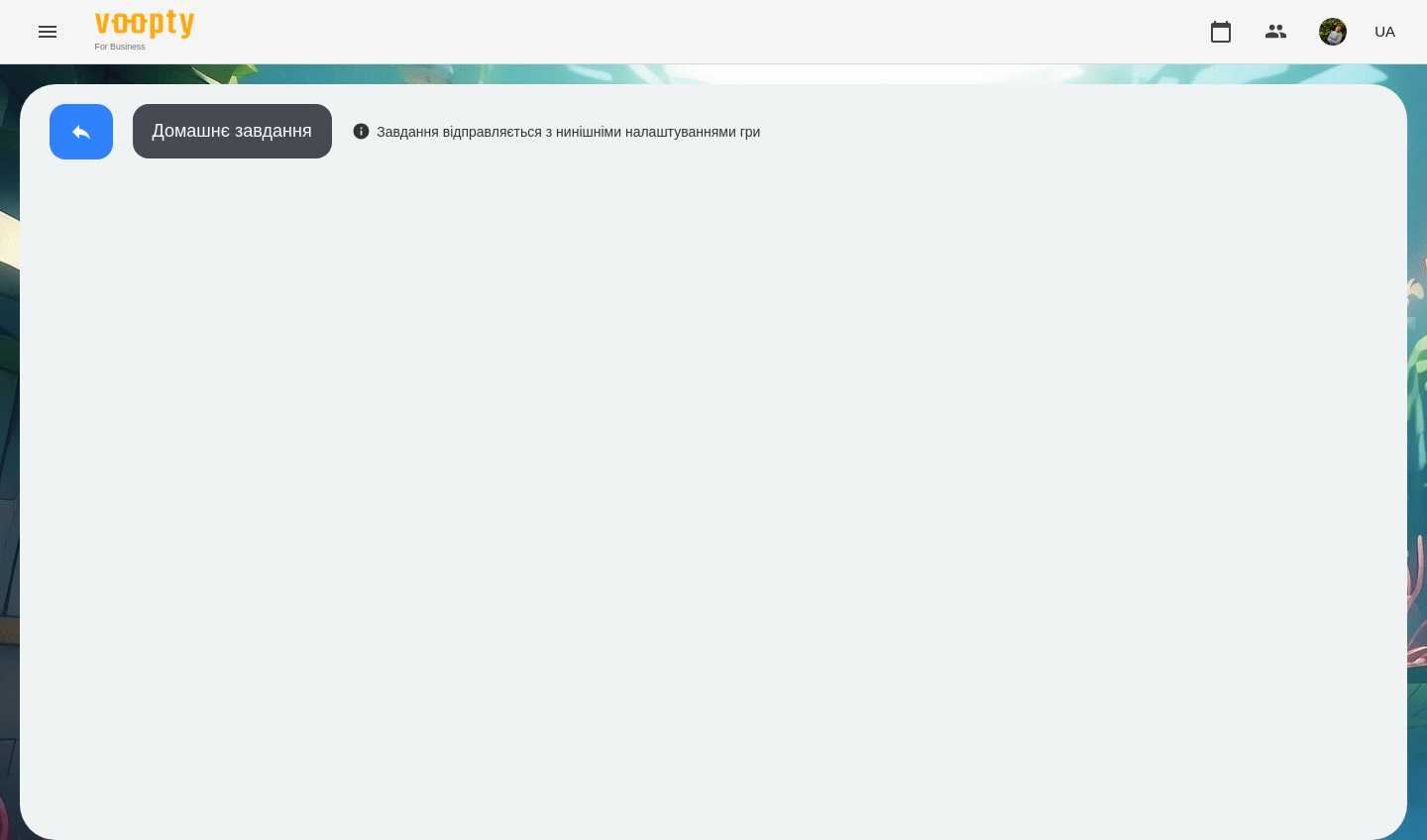 drag, startPoint x: 1201, startPoint y: 66, endPoint x: 88, endPoint y: 137, distance: 1115.2623 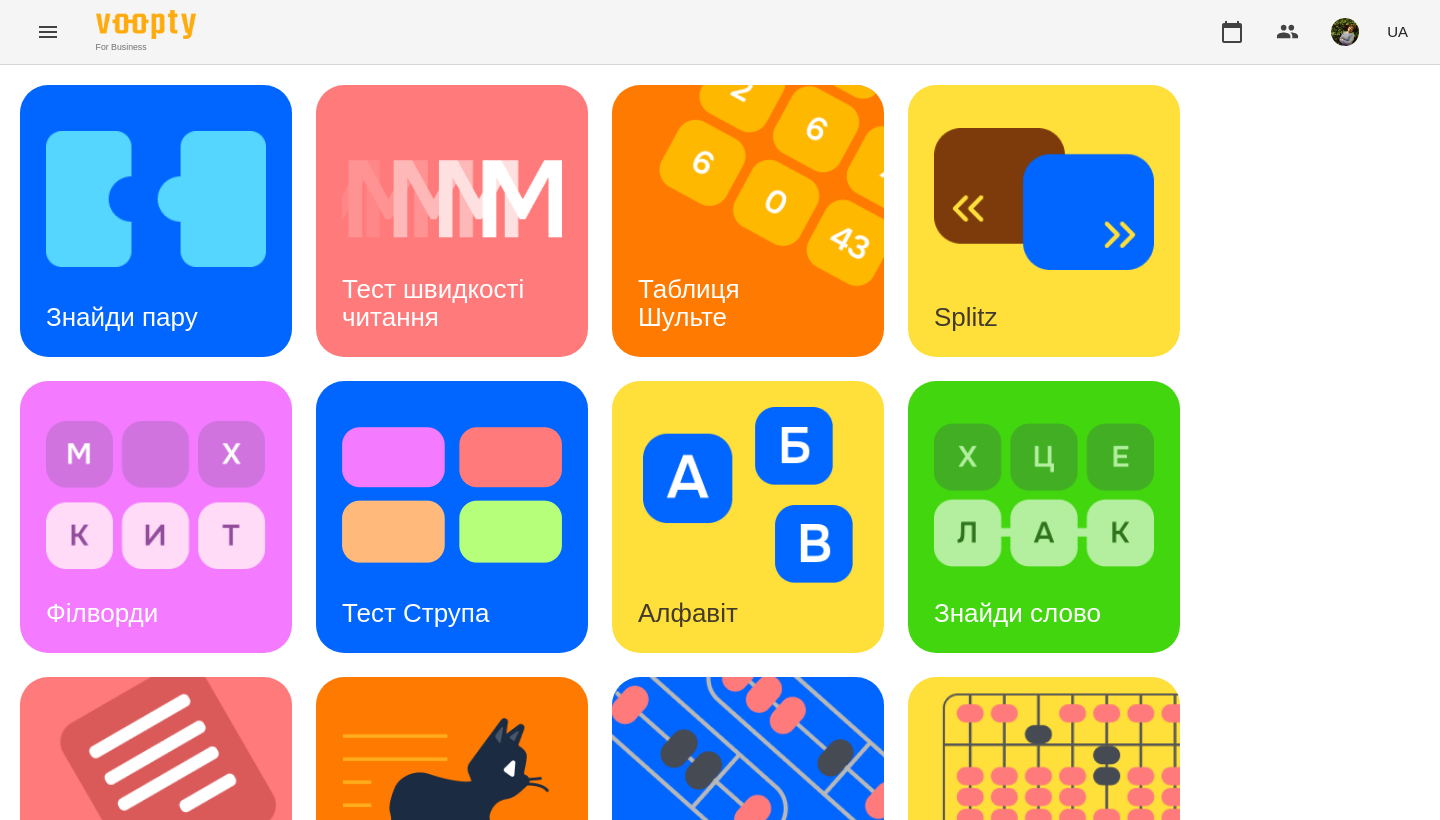 scroll, scrollTop: 742, scrollLeft: 0, axis: vertical 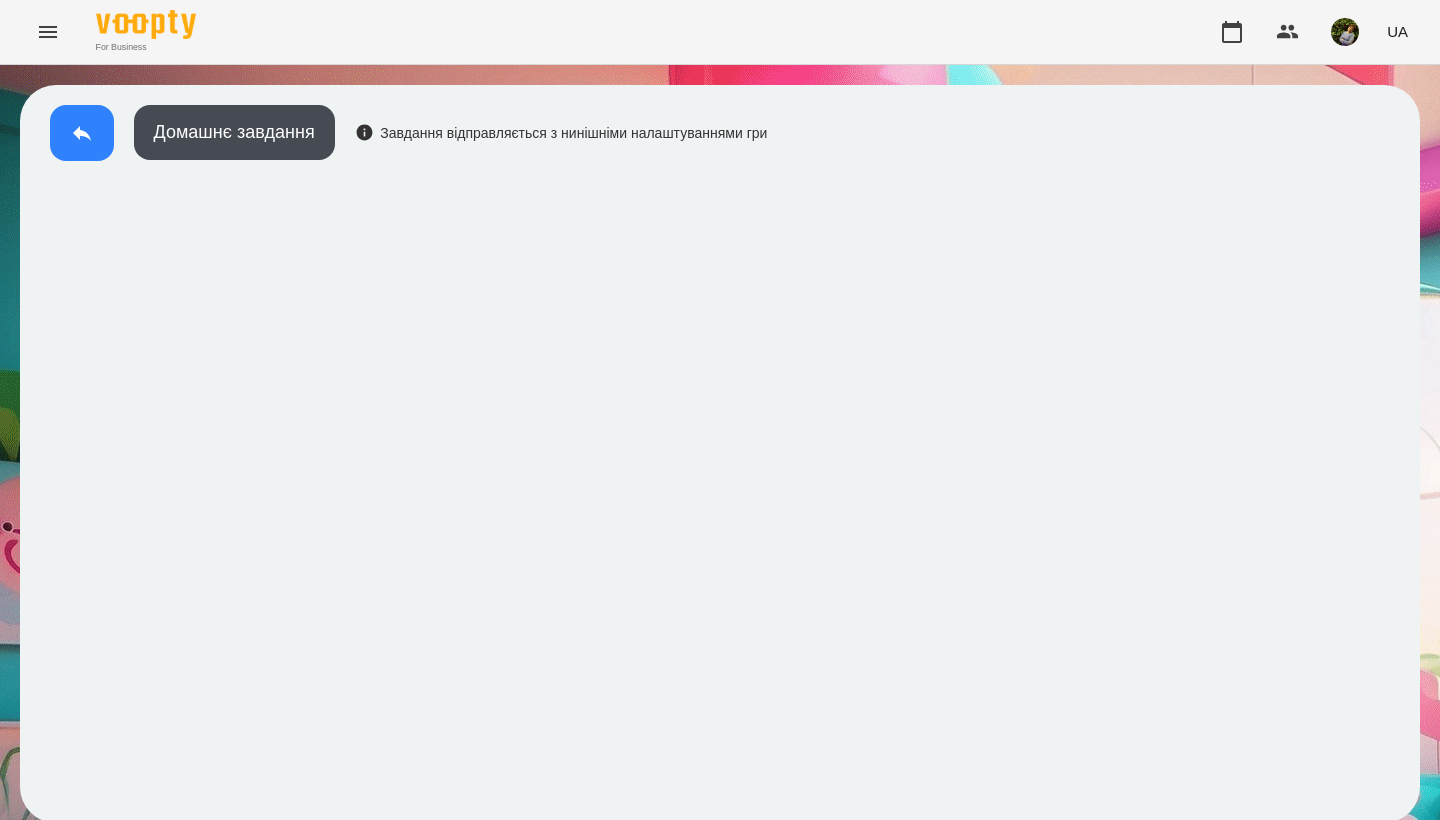 click 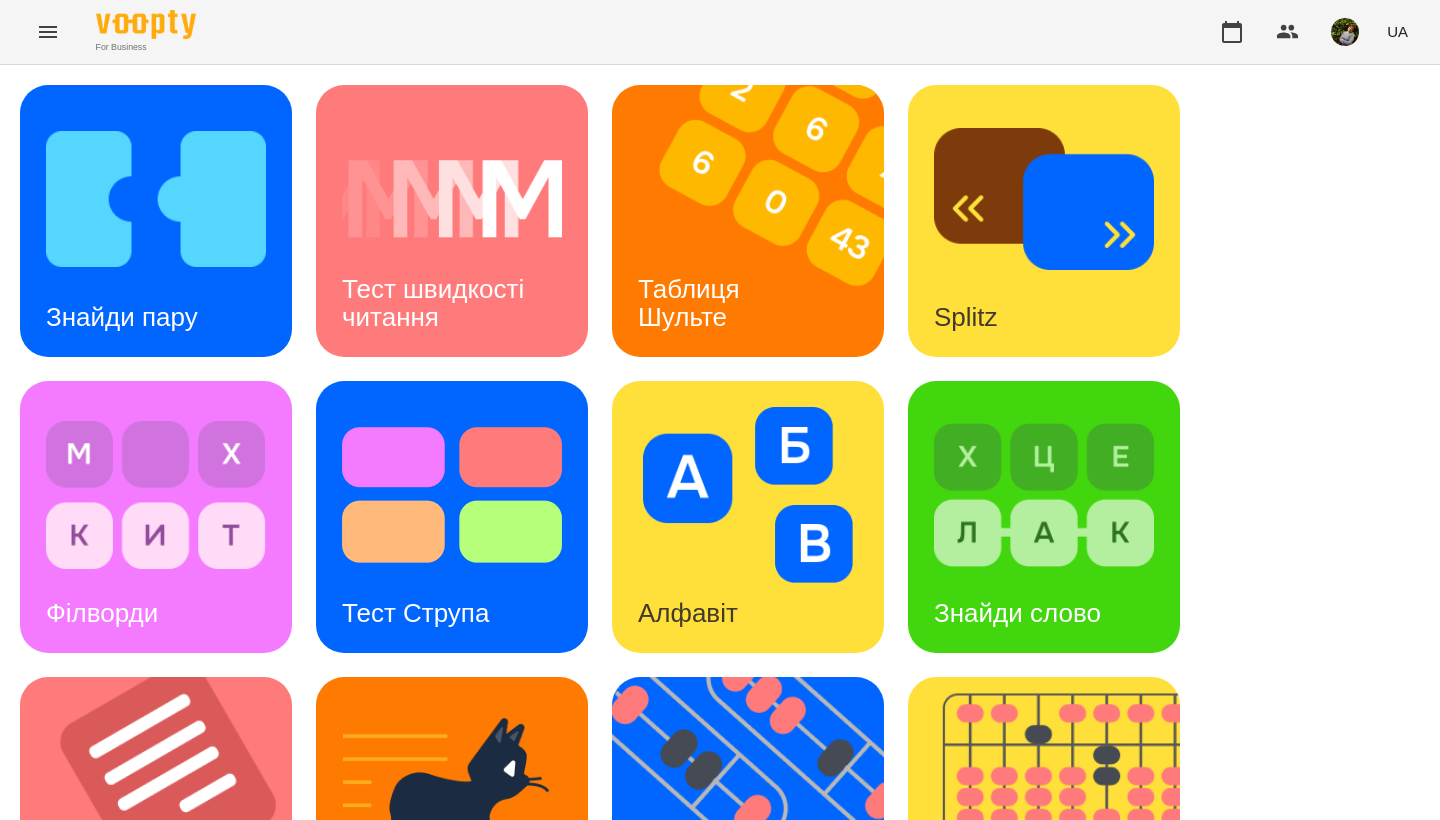 scroll, scrollTop: 741, scrollLeft: 0, axis: vertical 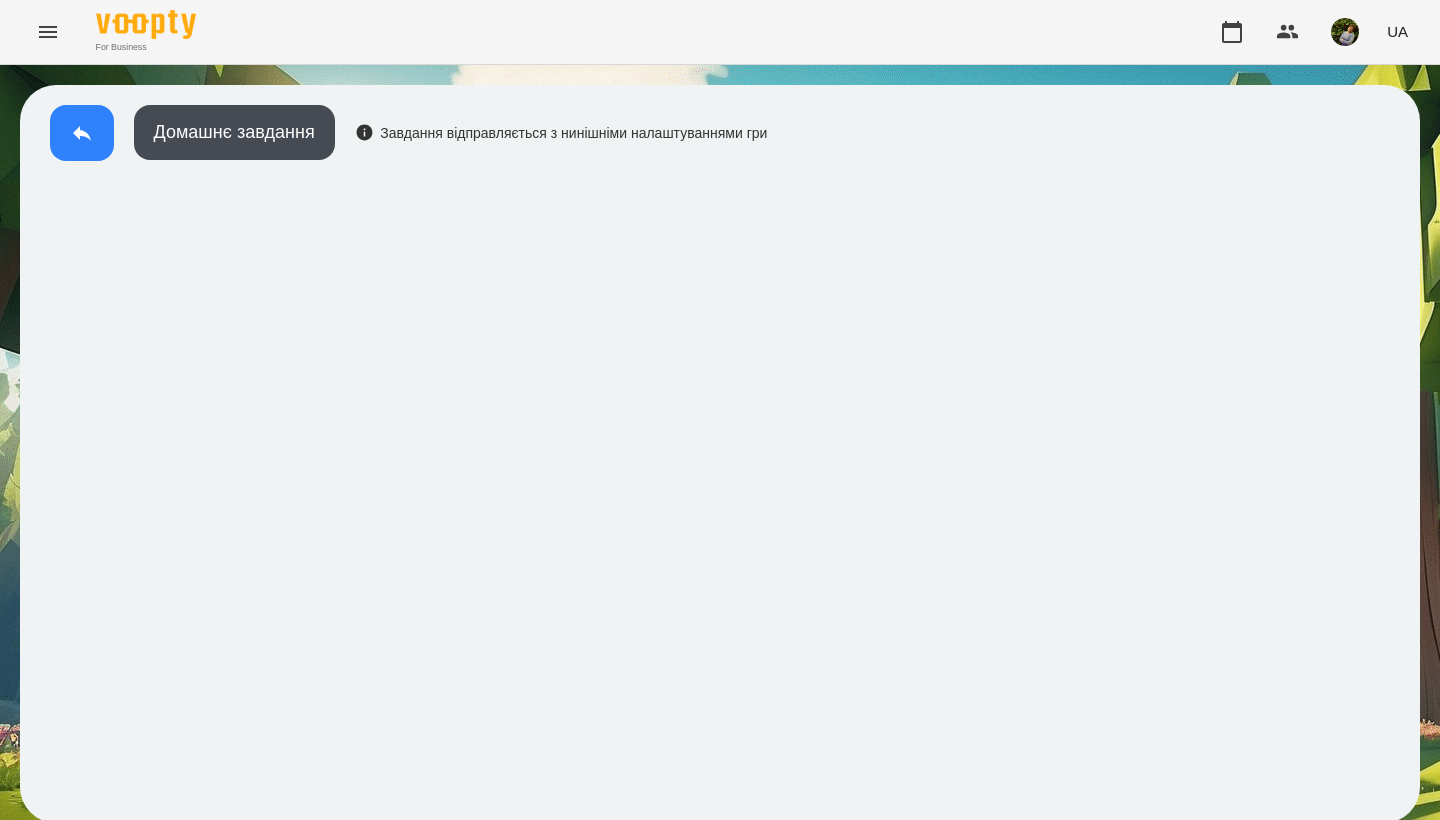 click 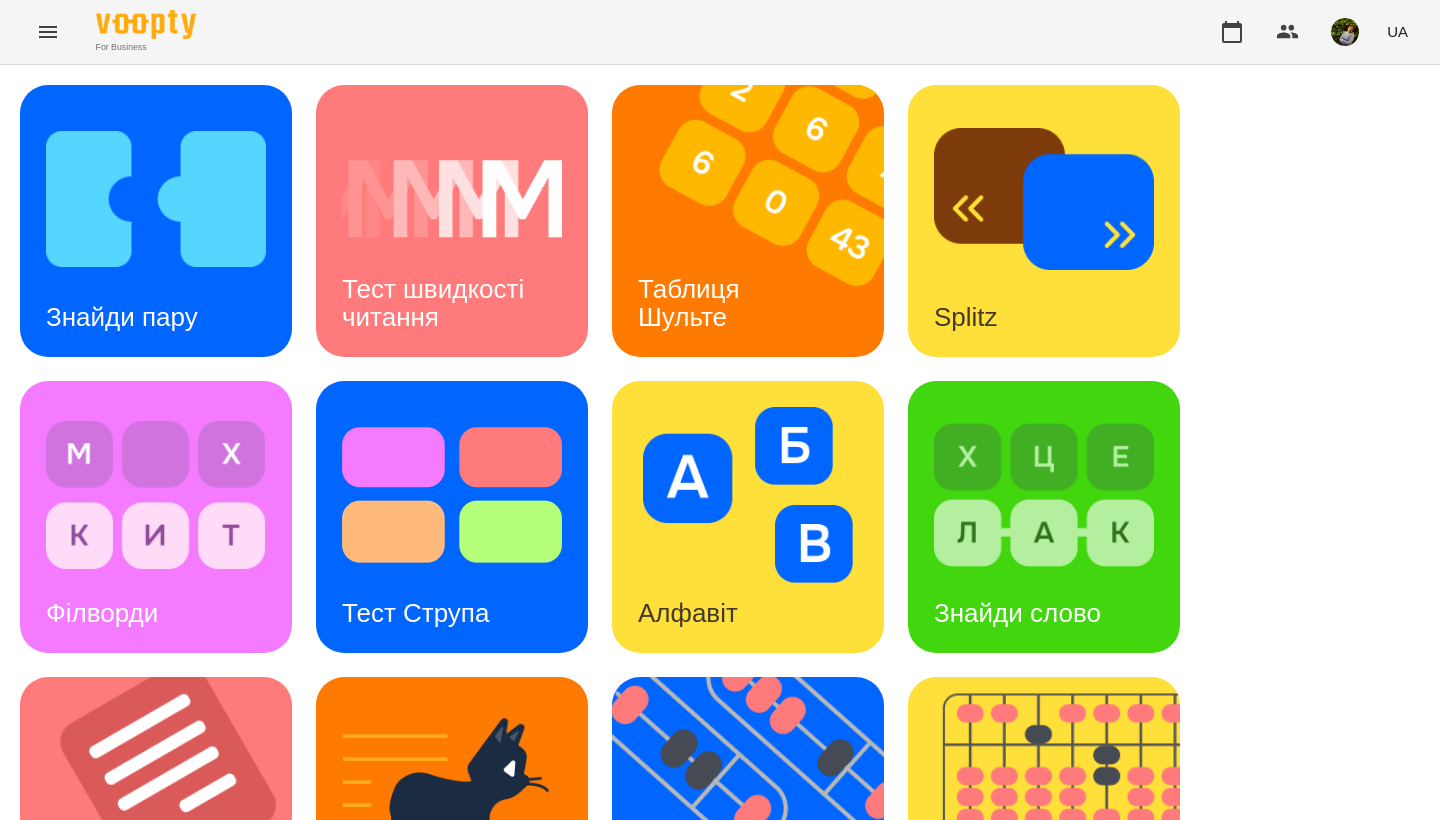 click on "Знайди слово" at bounding box center (1017, 613) 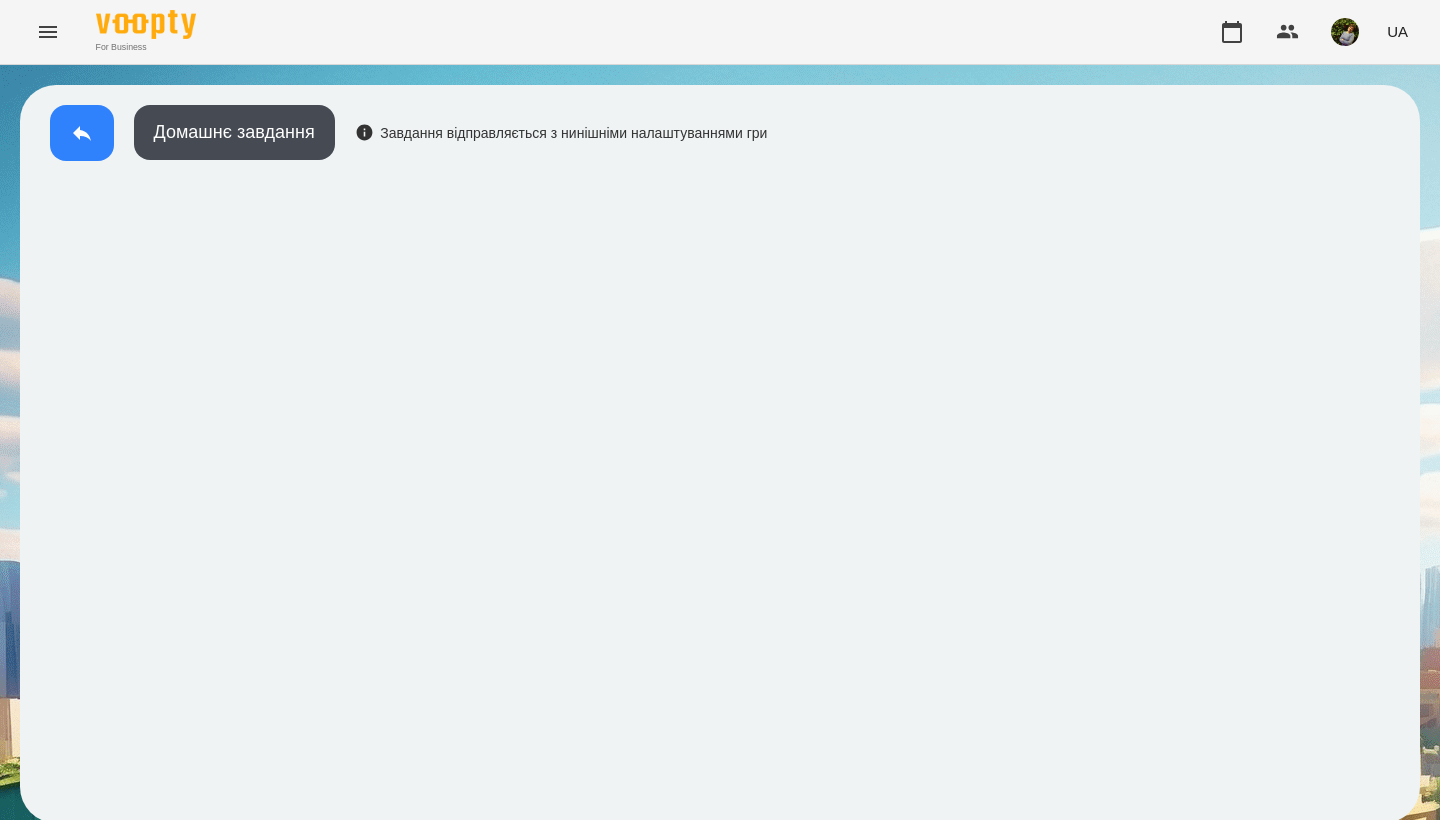 click at bounding box center [82, 133] 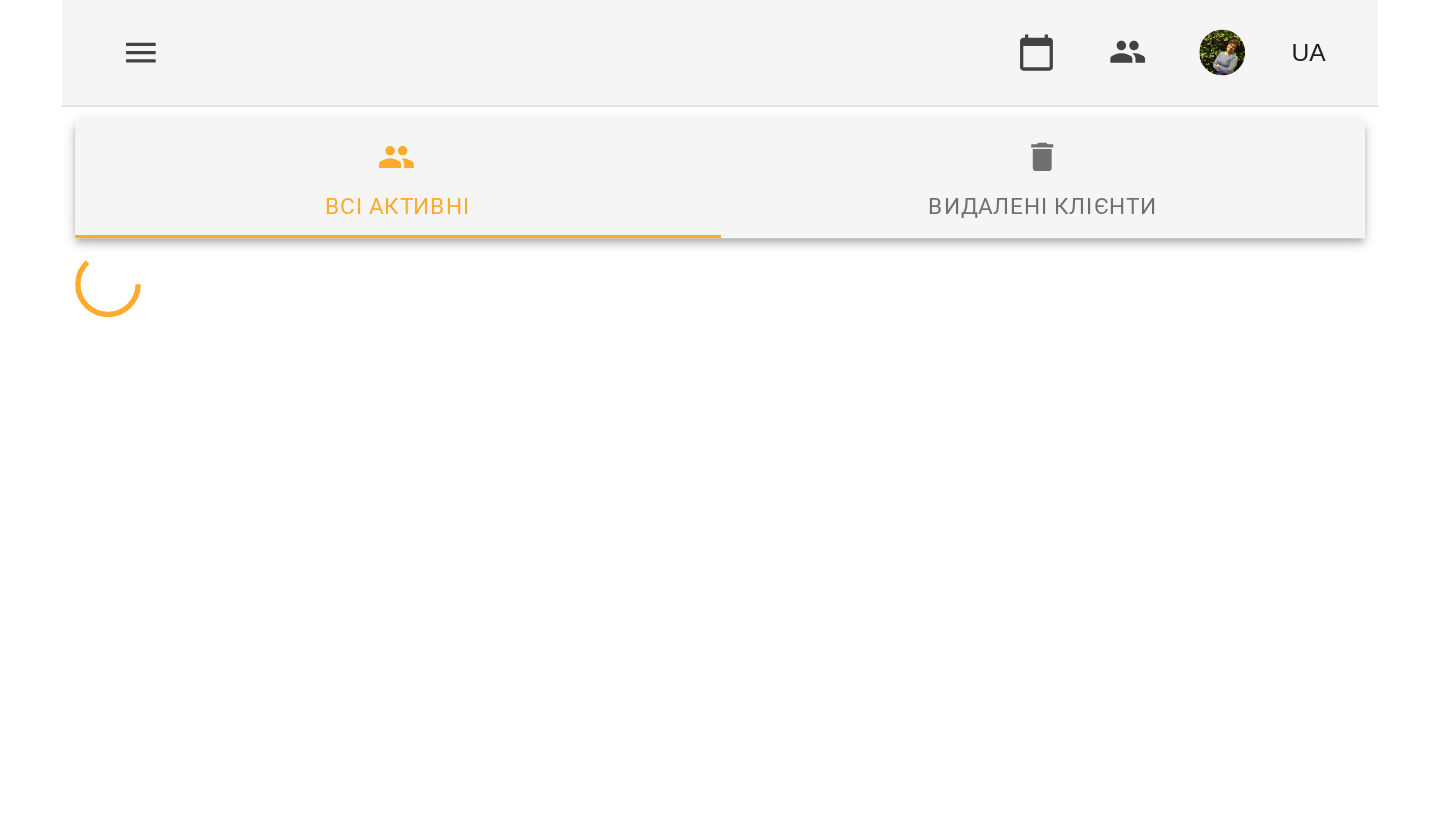 scroll, scrollTop: 0, scrollLeft: 0, axis: both 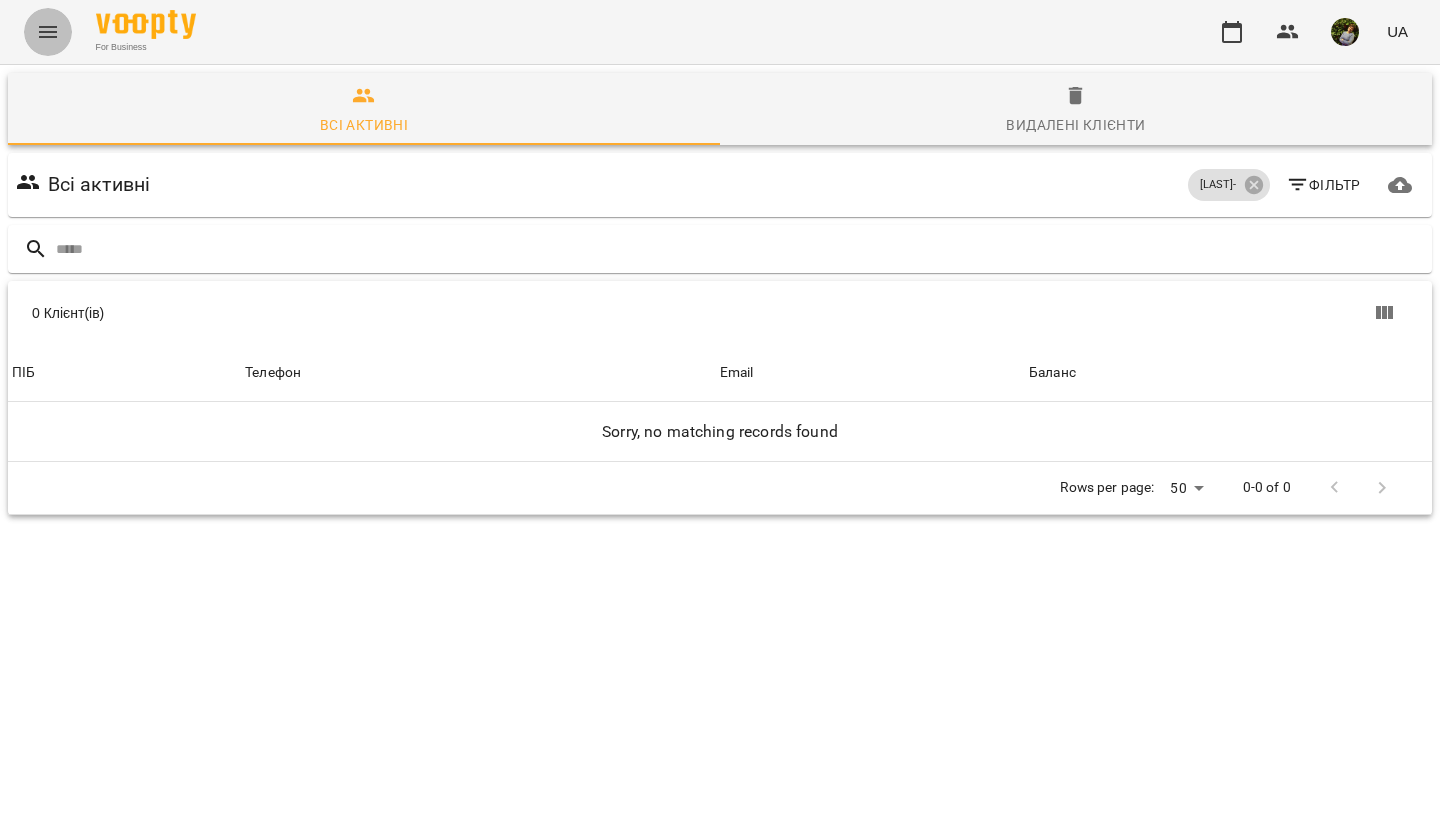 click 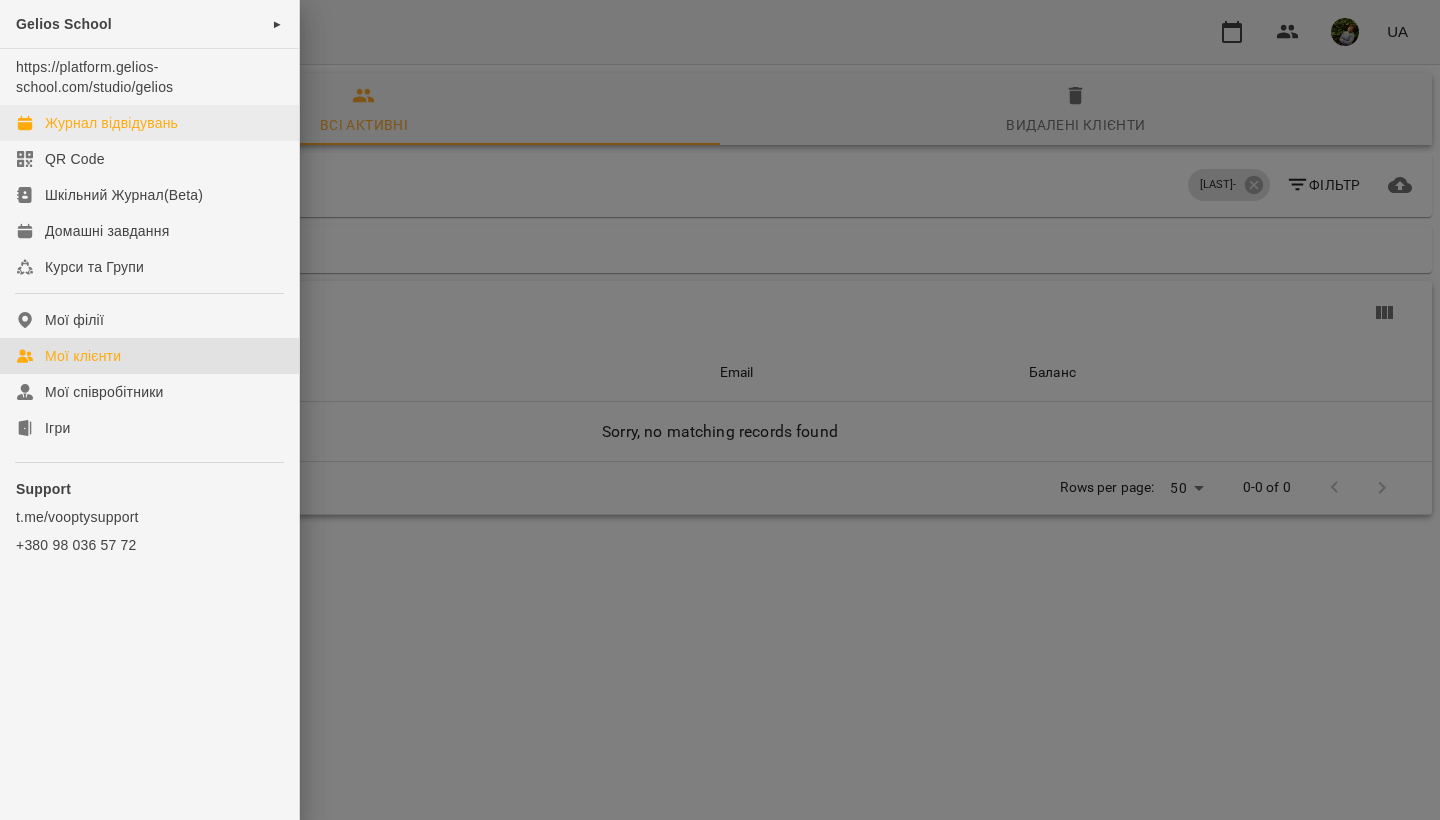 click on "Журнал відвідувань" at bounding box center [111, 123] 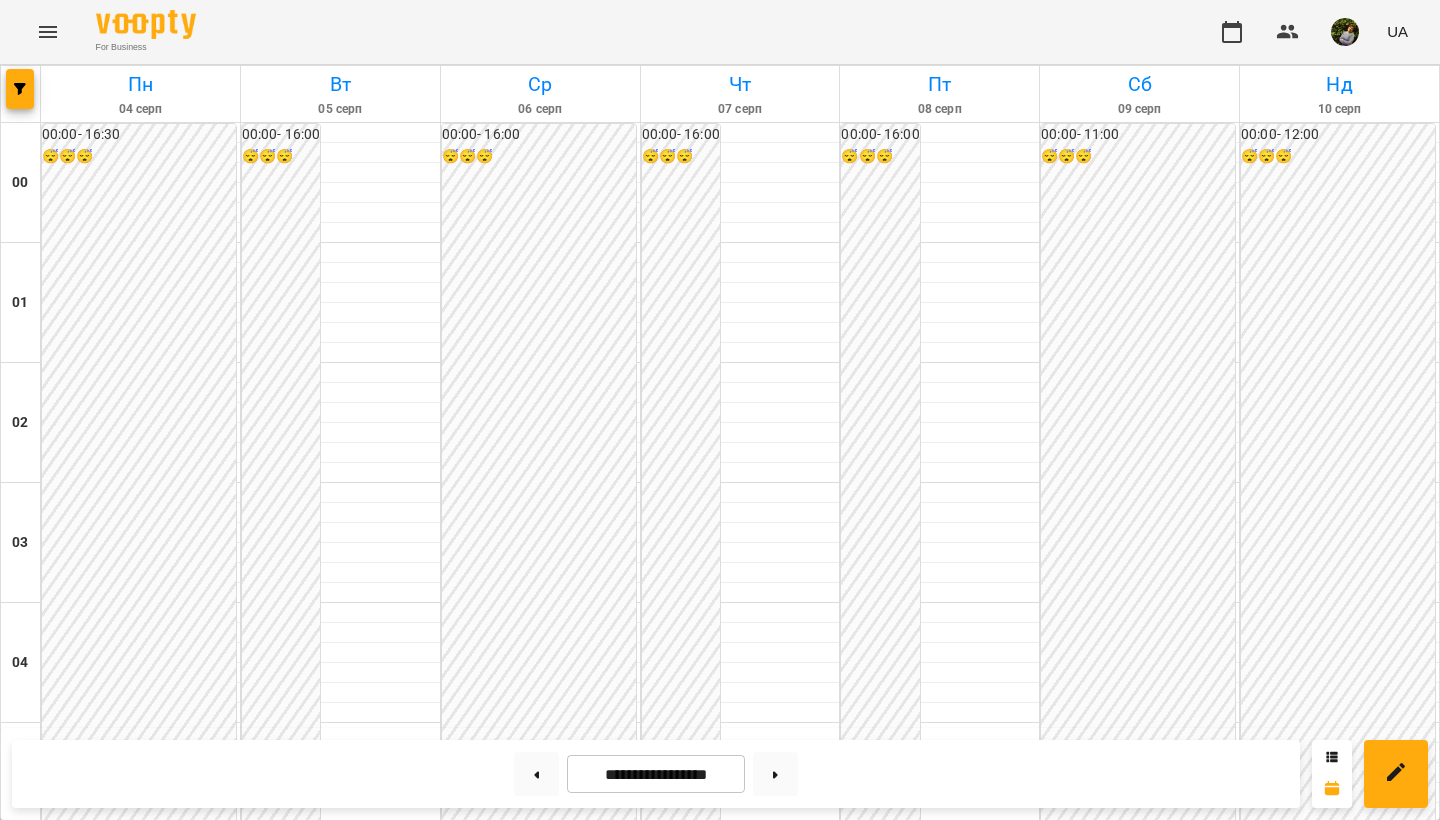 scroll, scrollTop: 982, scrollLeft: 0, axis: vertical 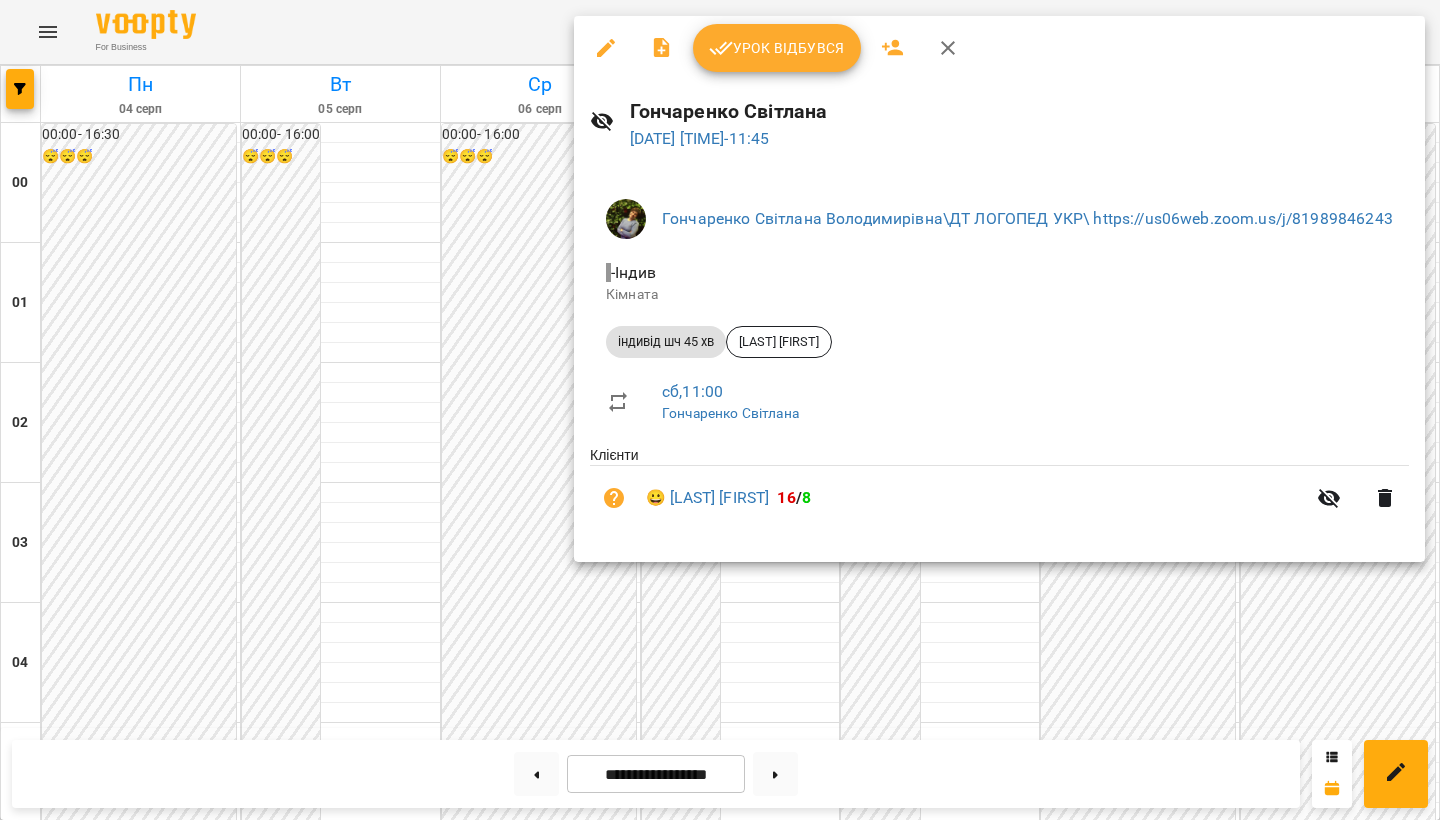 click on "Урок відбувся" at bounding box center [777, 48] 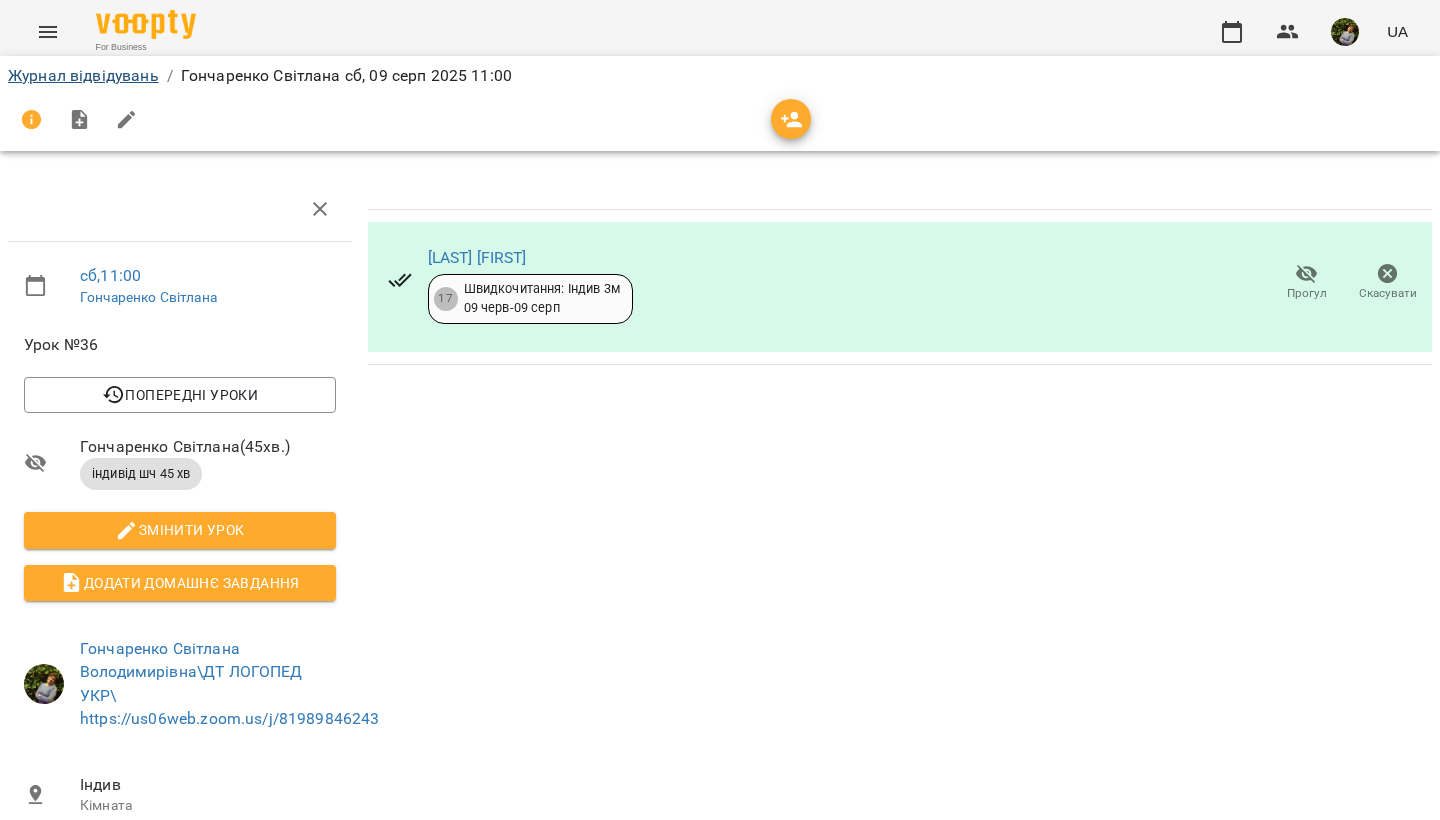 click on "Журнал відвідувань" at bounding box center [83, 75] 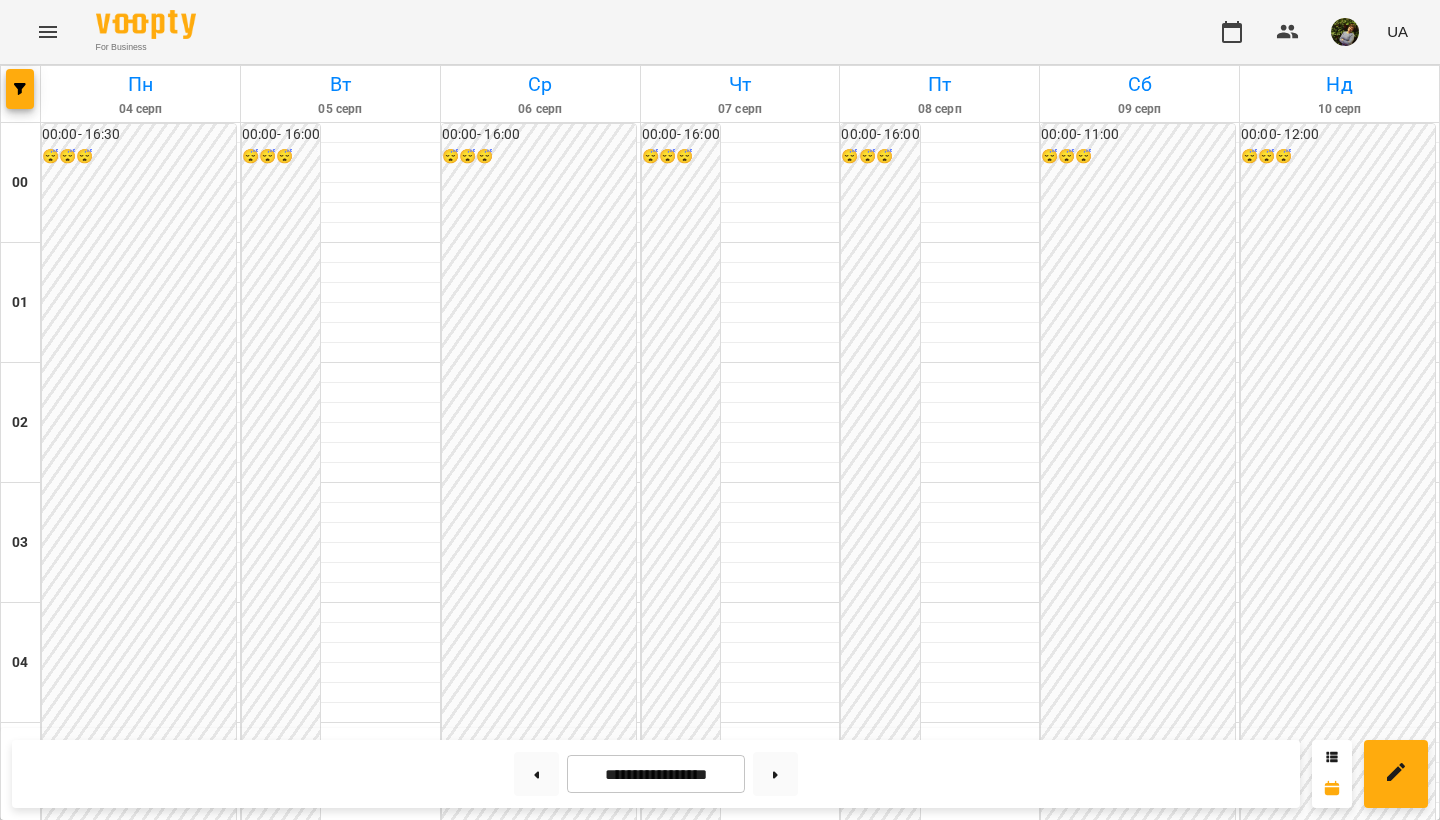 scroll, scrollTop: 1305, scrollLeft: 0, axis: vertical 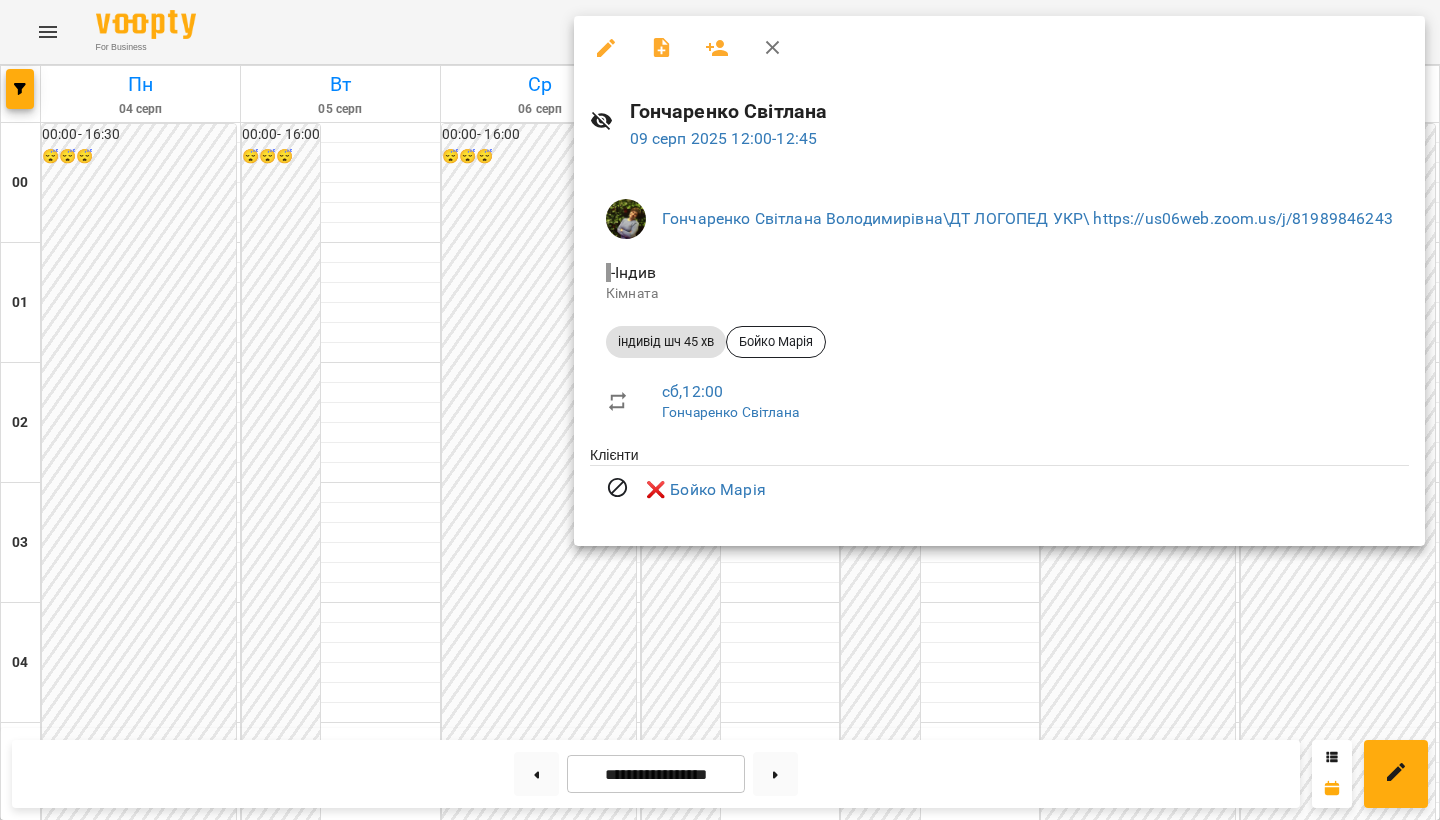 click at bounding box center [720, 410] 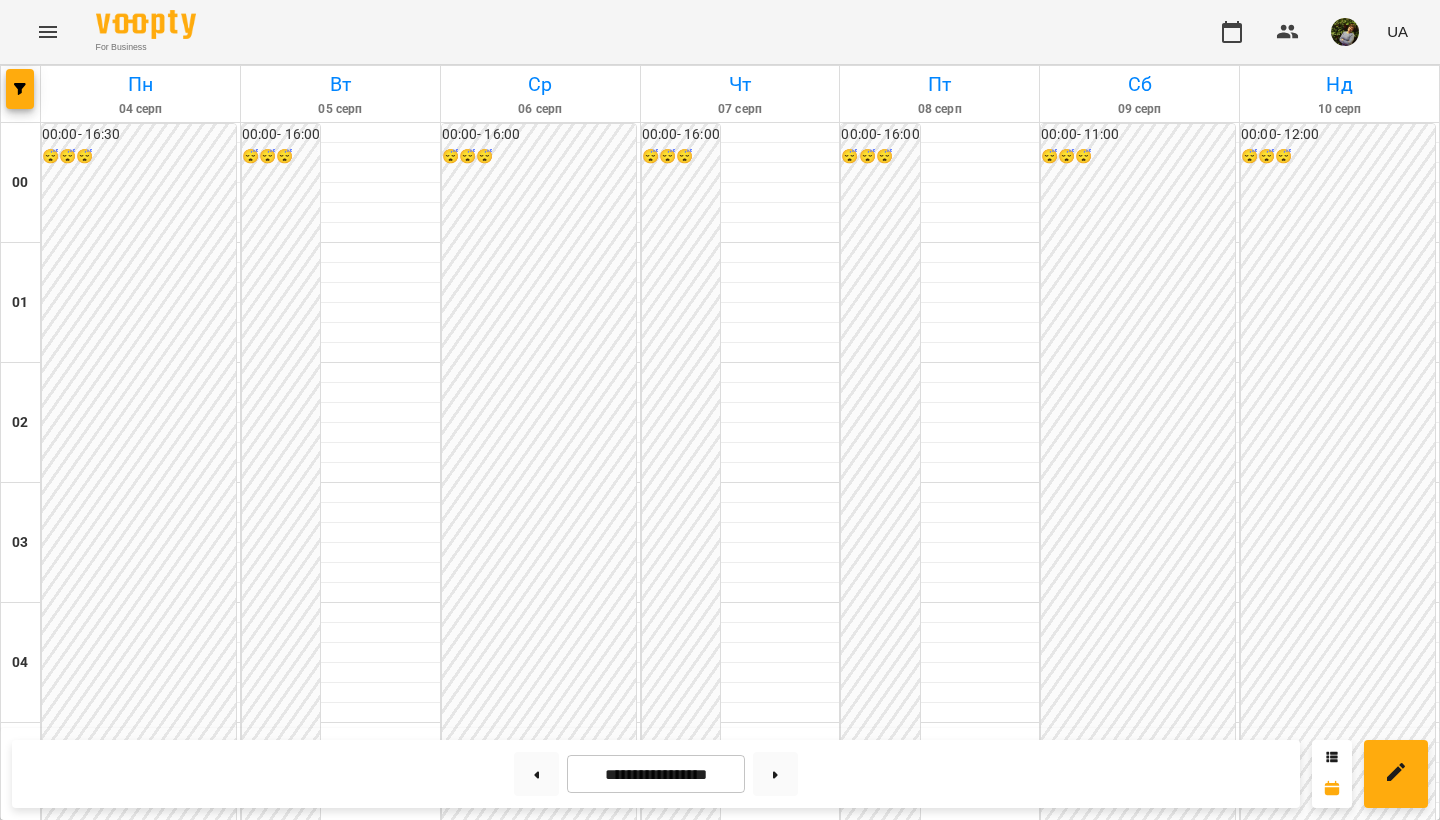 scroll, scrollTop: 2272, scrollLeft: 0, axis: vertical 